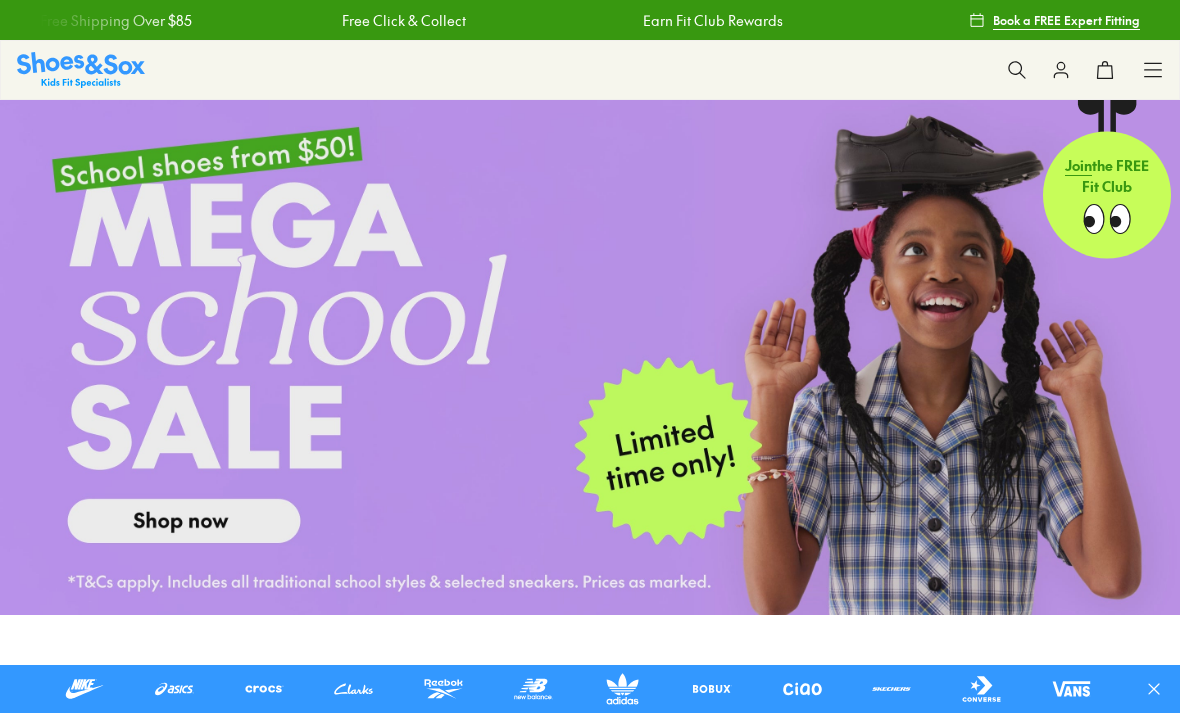 scroll, scrollTop: 0, scrollLeft: 0, axis: both 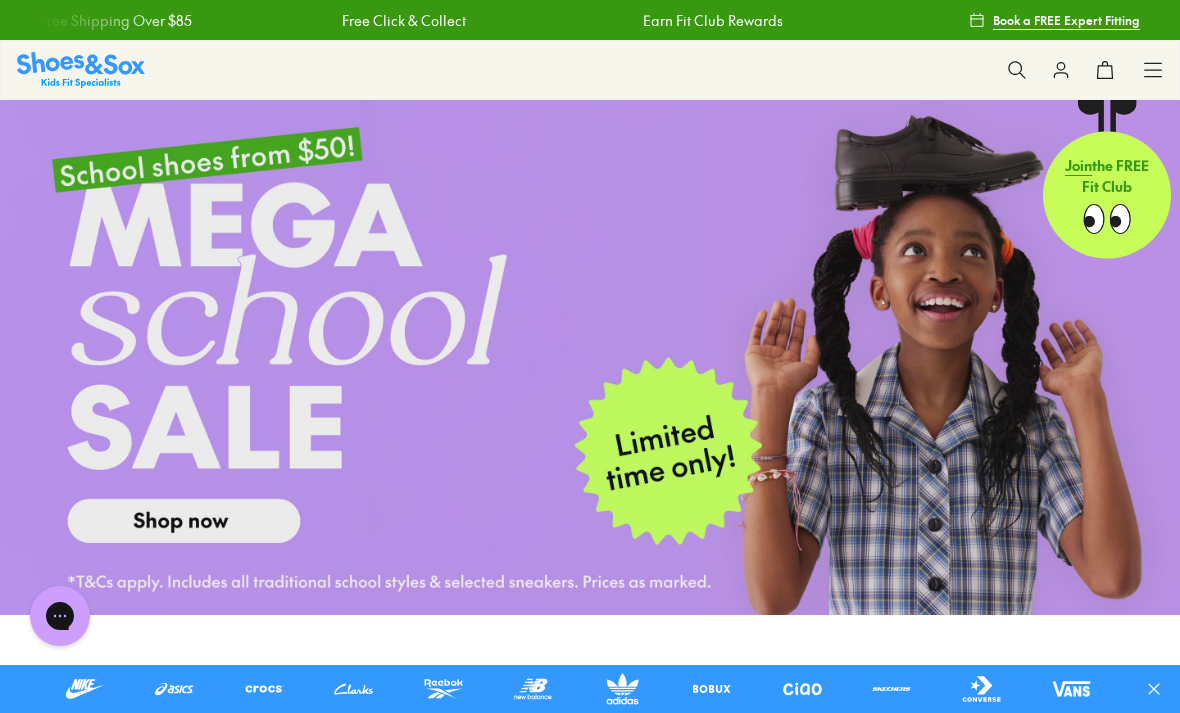 click 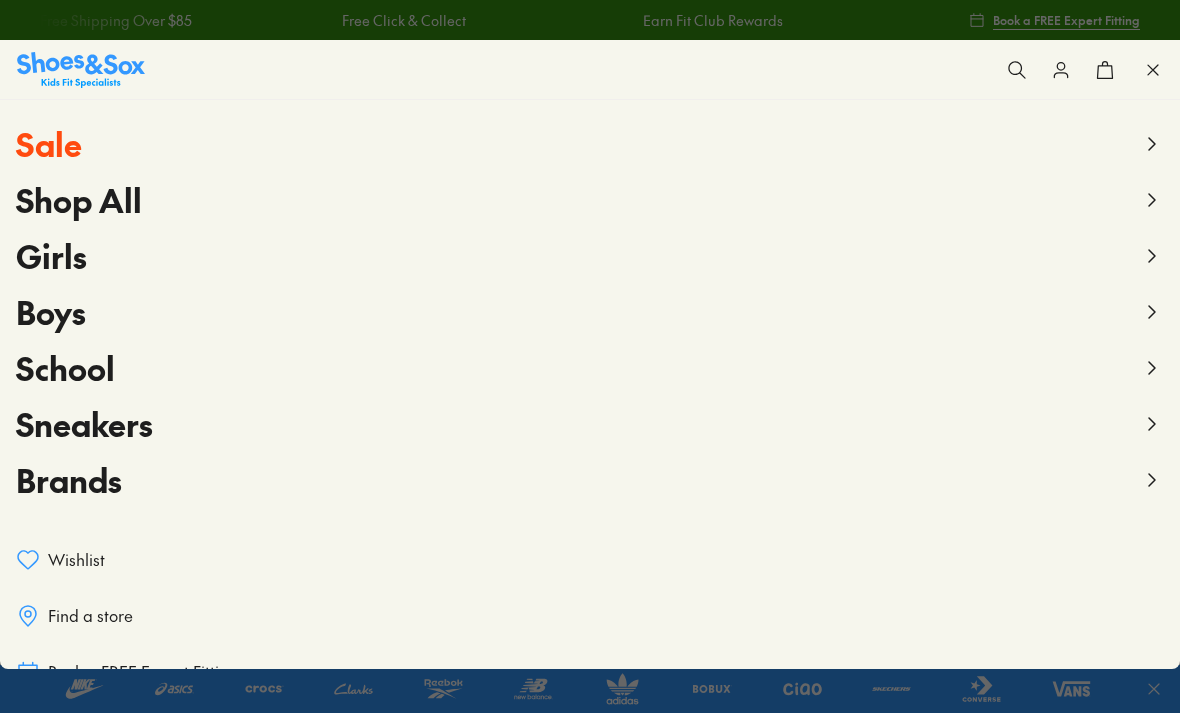 click on "Boys" at bounding box center [51, 311] 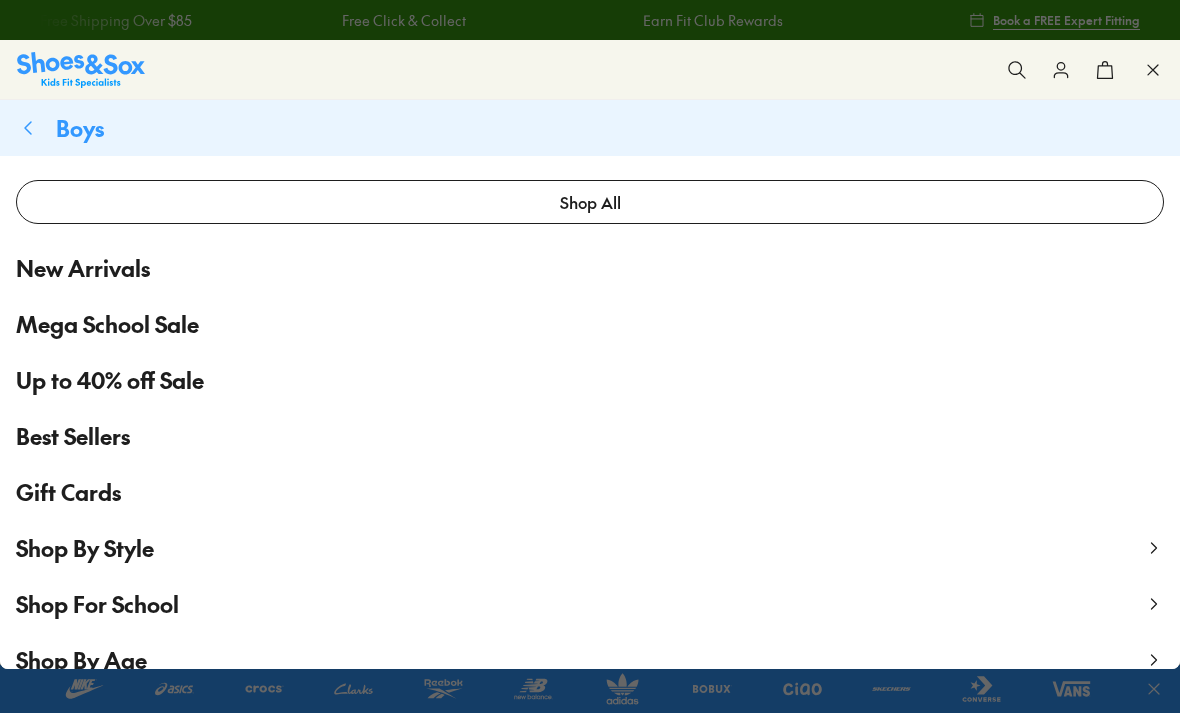 scroll, scrollTop: 0, scrollLeft: 0, axis: both 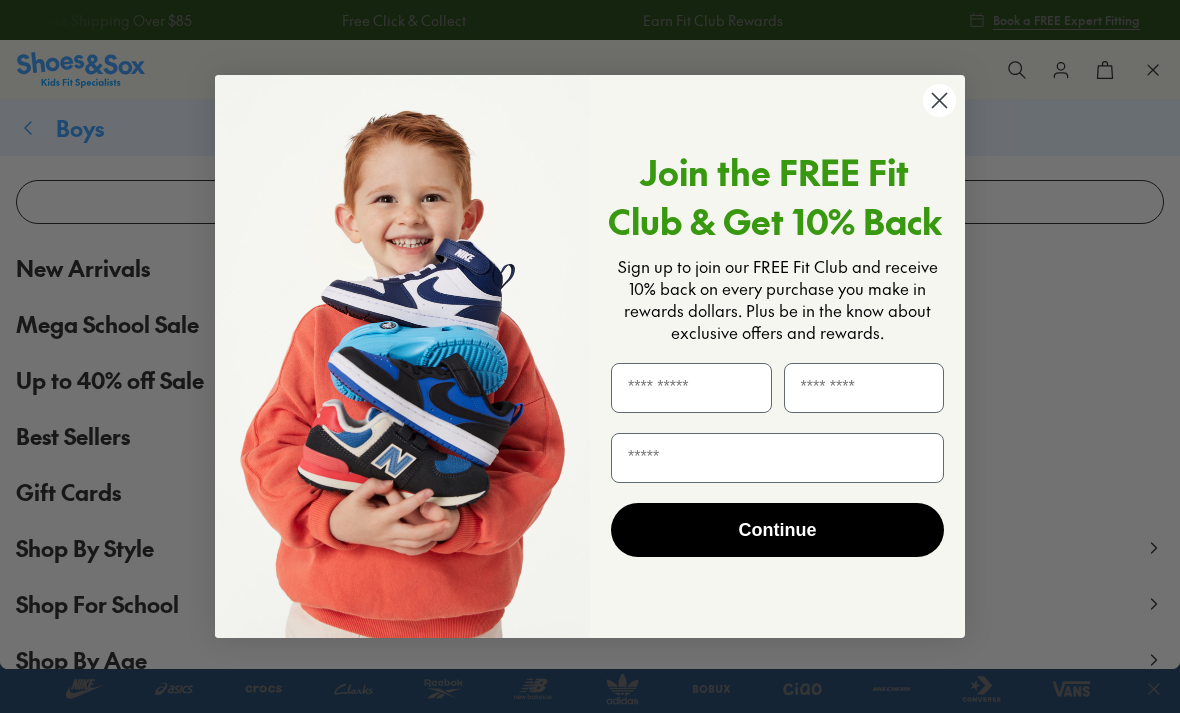 click 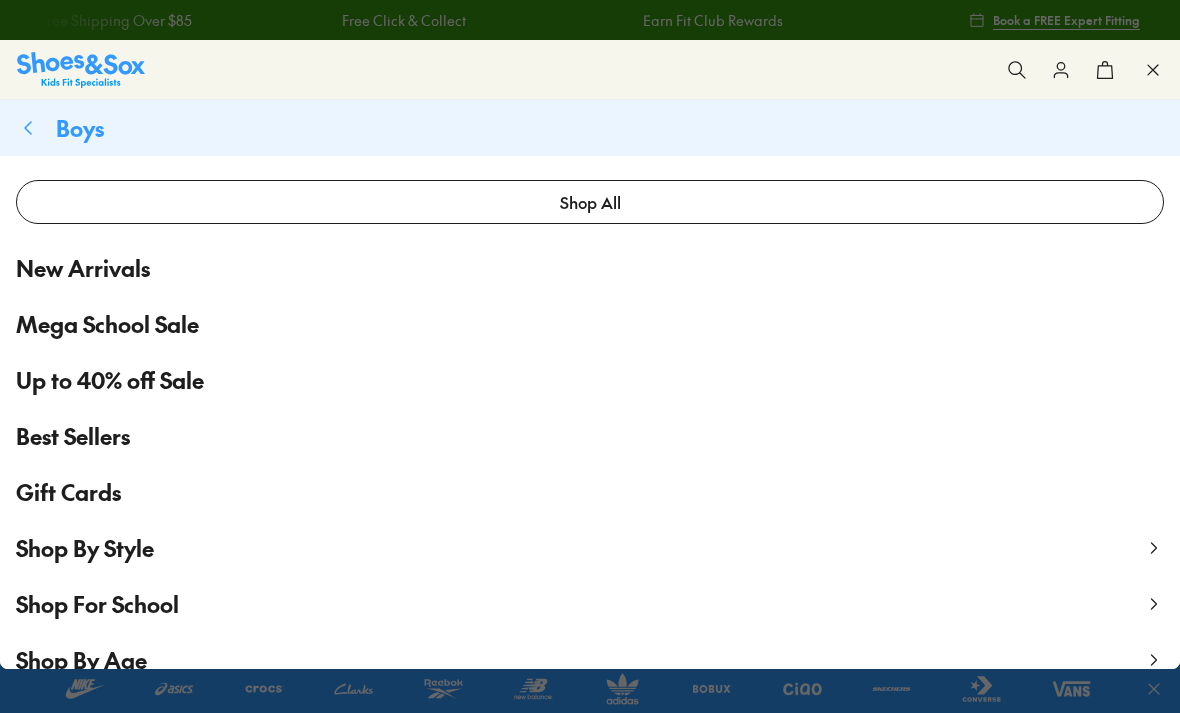 click on "Shop All" at bounding box center (590, 202) 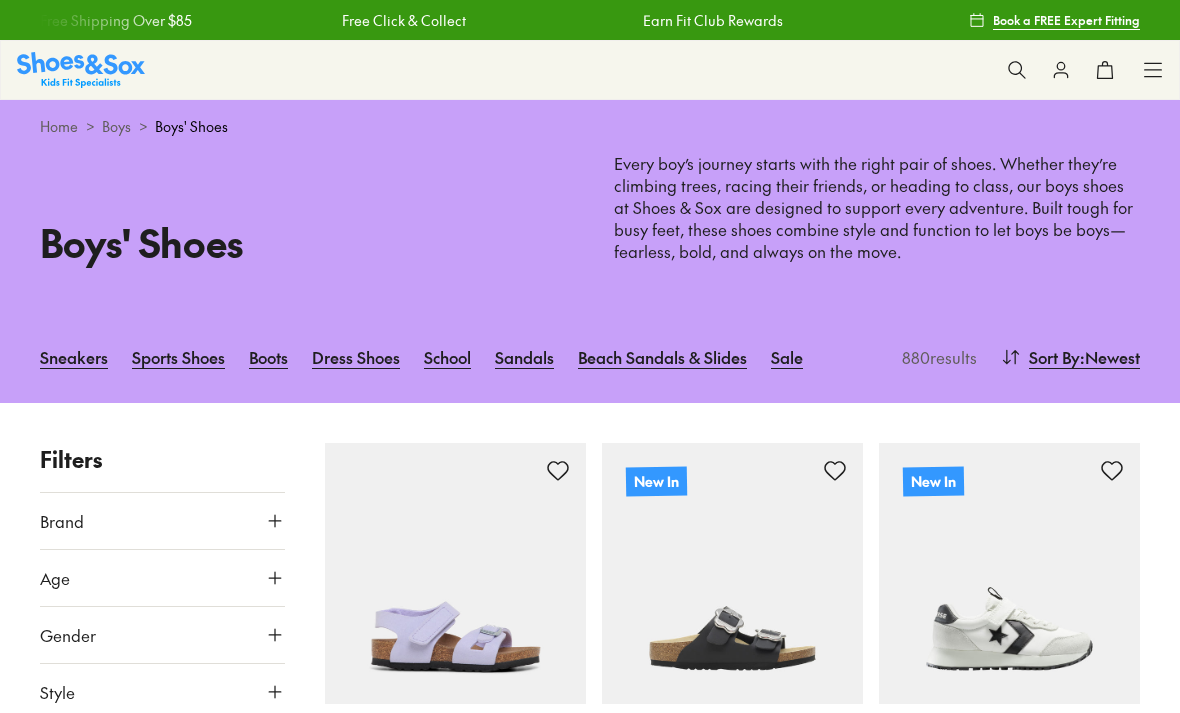 scroll, scrollTop: 0, scrollLeft: 0, axis: both 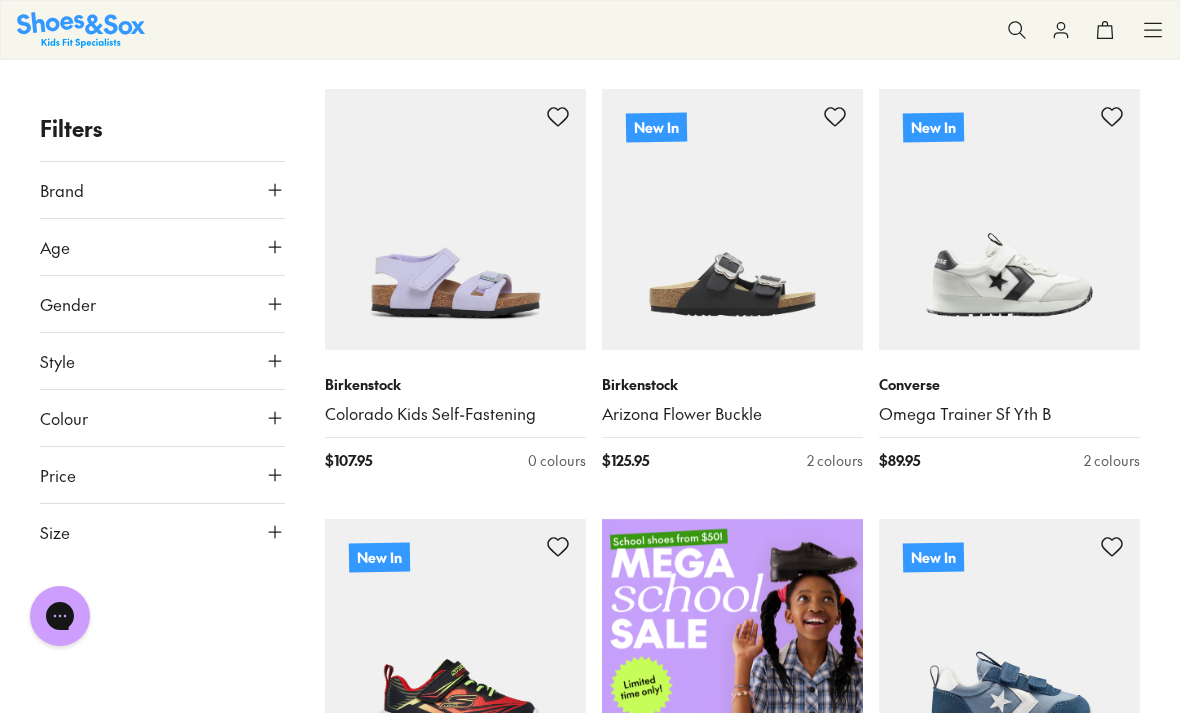 click 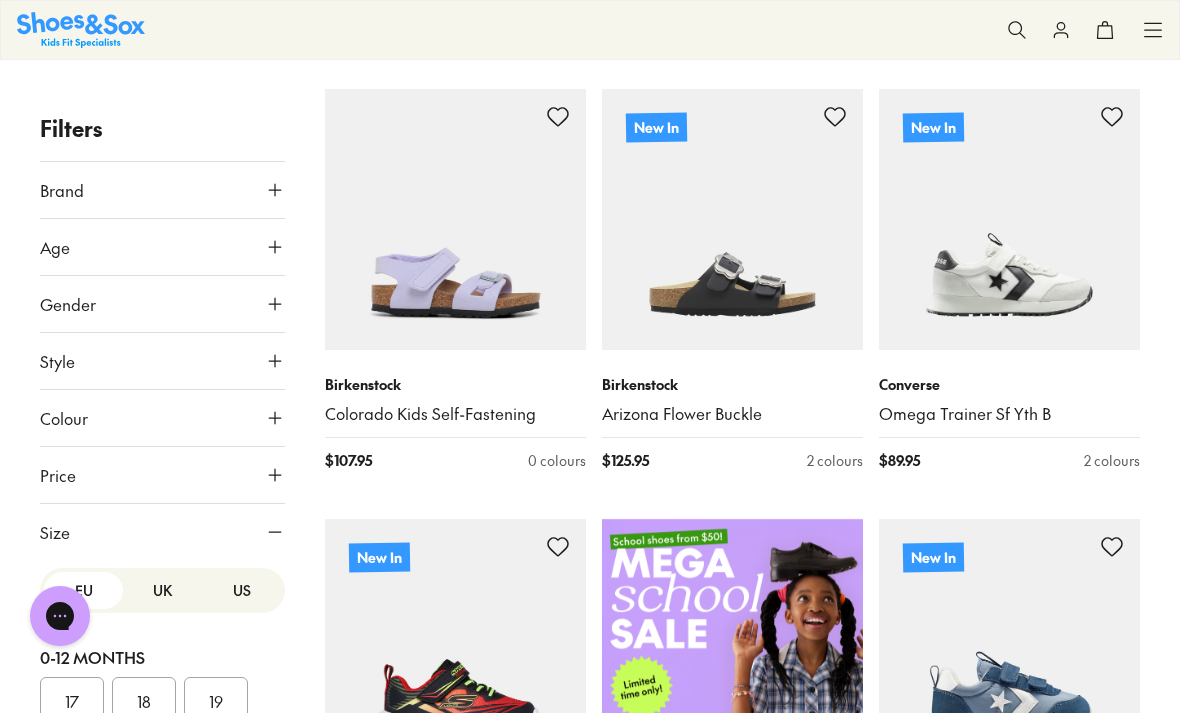 click on "US" at bounding box center [241, 590] 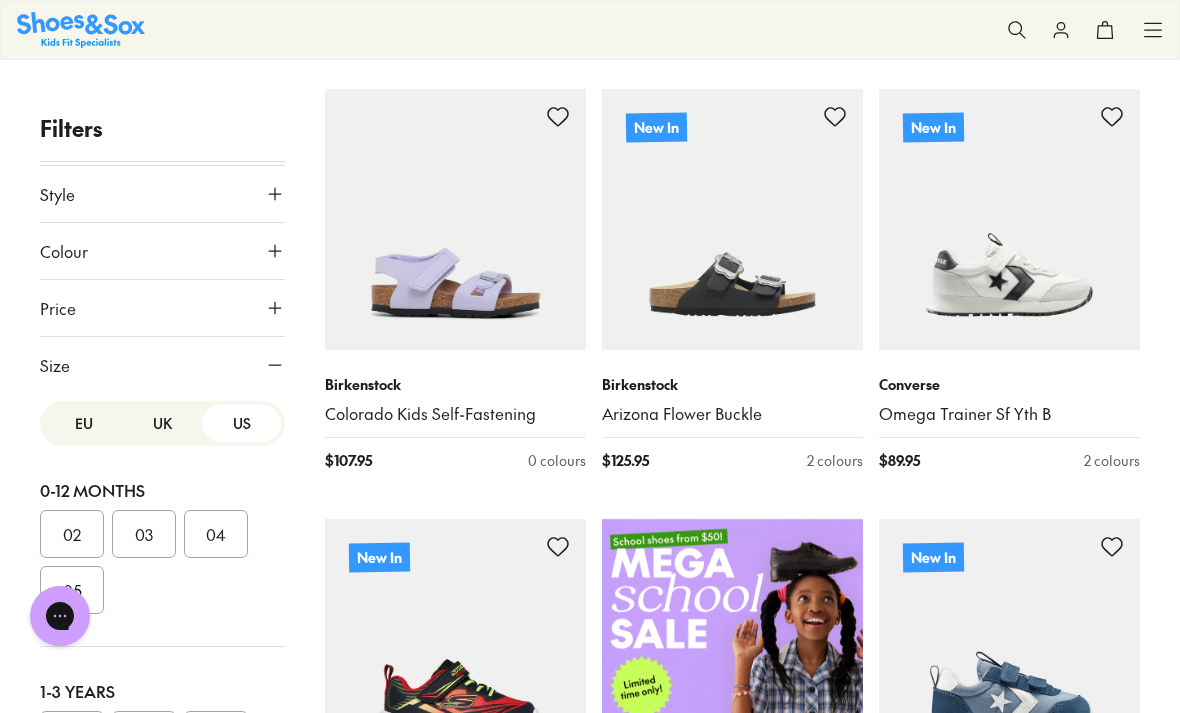 scroll, scrollTop: 167, scrollLeft: 0, axis: vertical 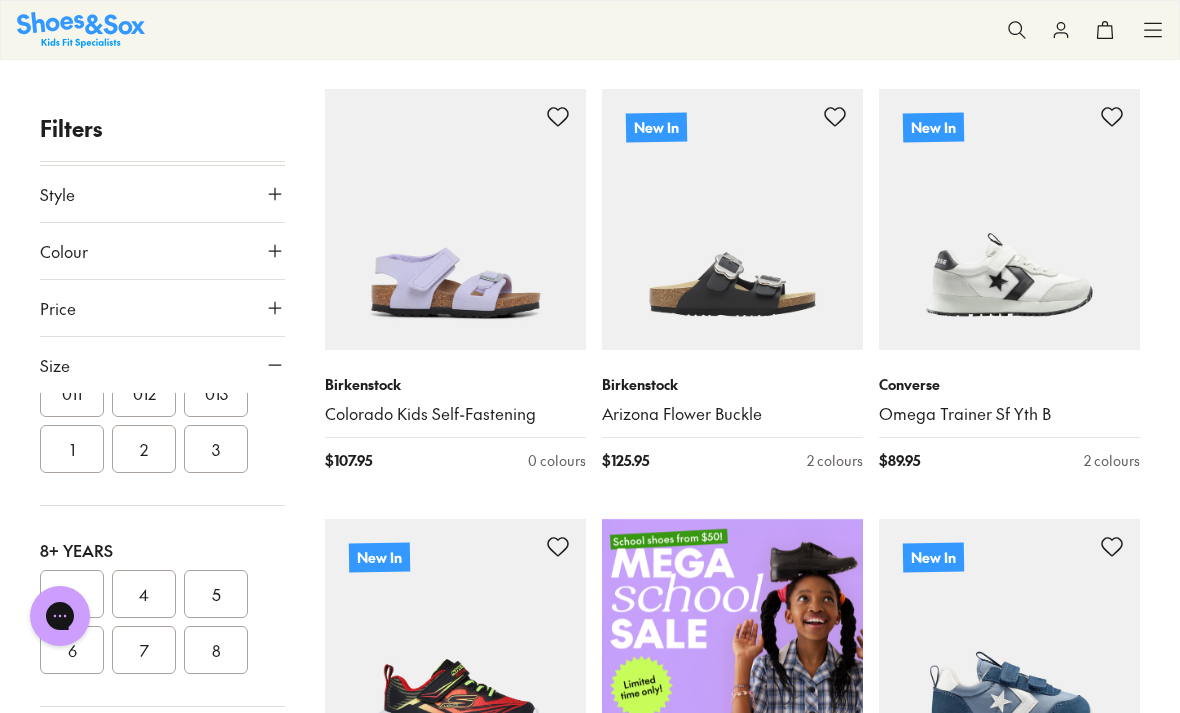 click on "1" at bounding box center (72, 449) 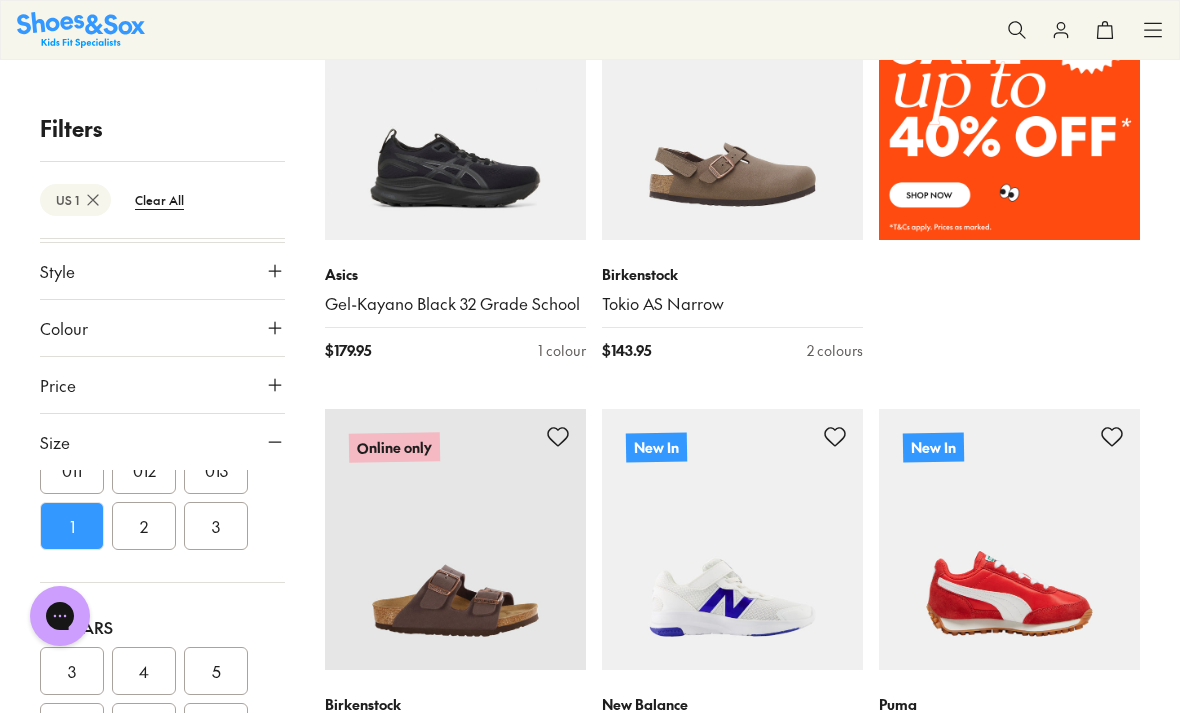scroll, scrollTop: 1324, scrollLeft: 0, axis: vertical 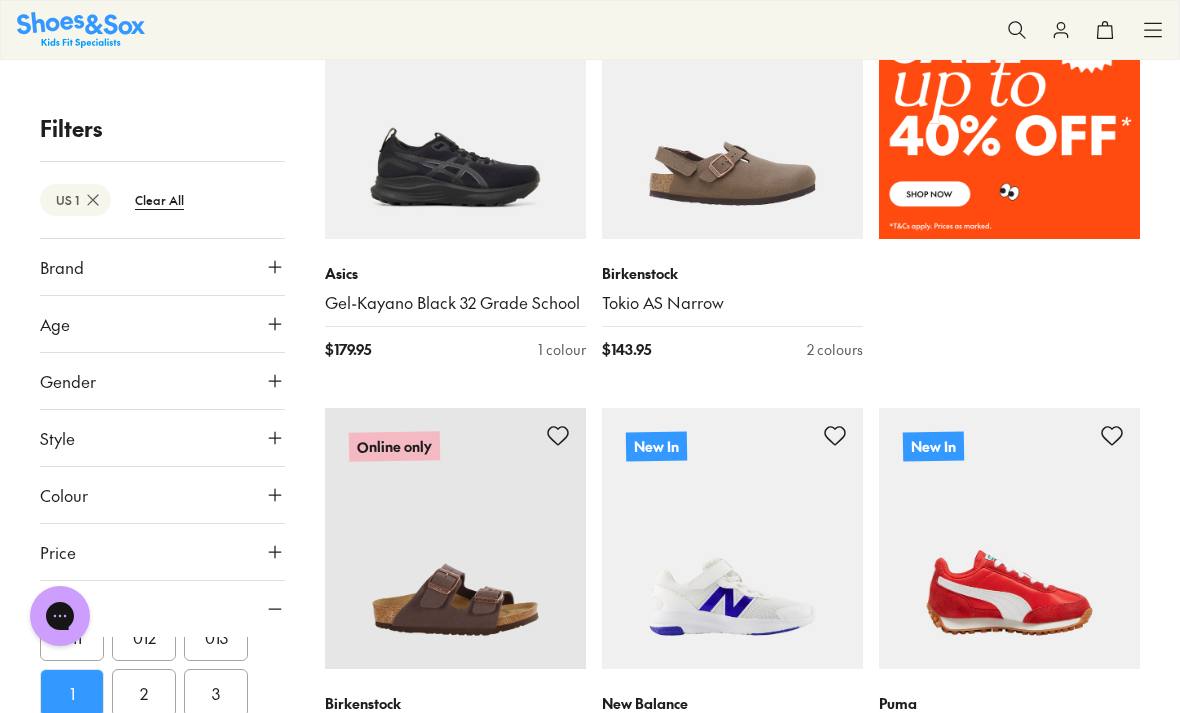 click 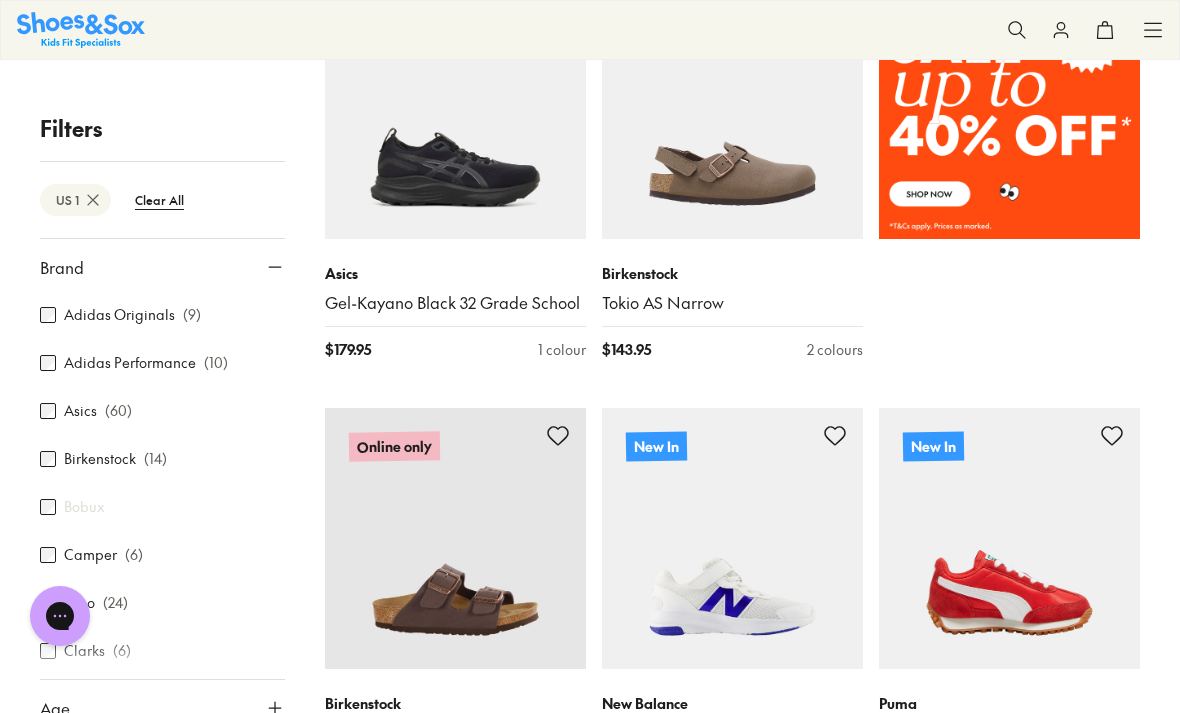 scroll, scrollTop: 194, scrollLeft: 0, axis: vertical 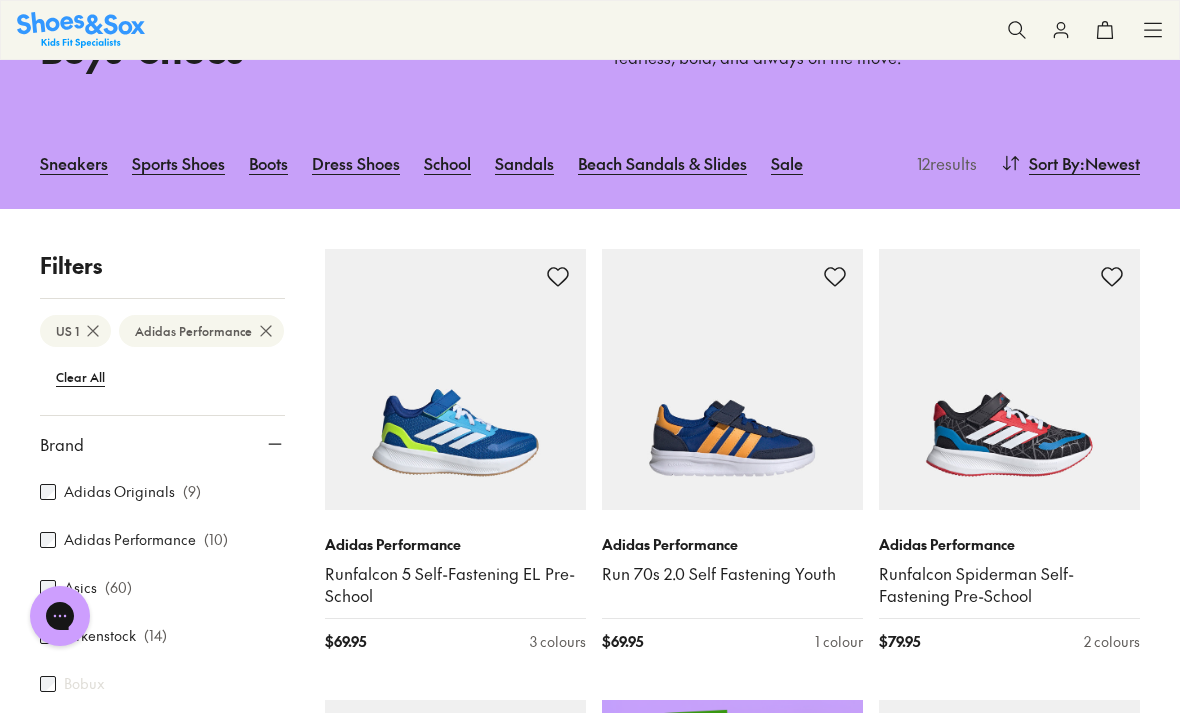 click at bounding box center (732, 379) 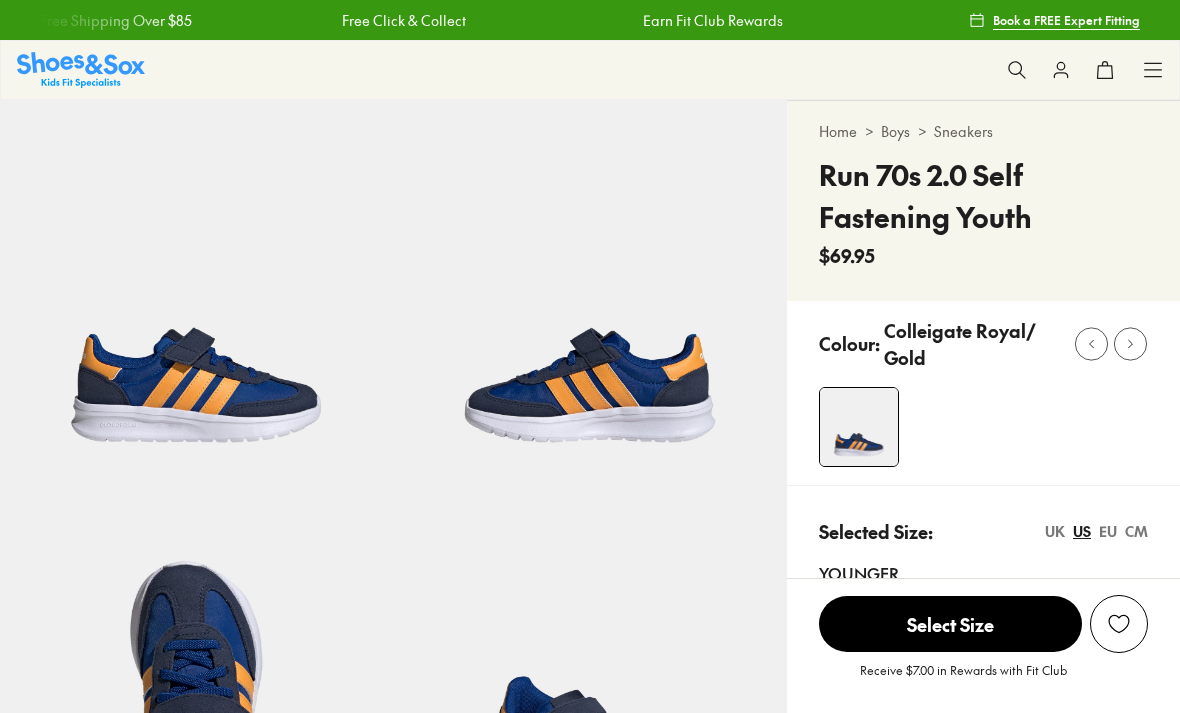 scroll, scrollTop: 0, scrollLeft: 0, axis: both 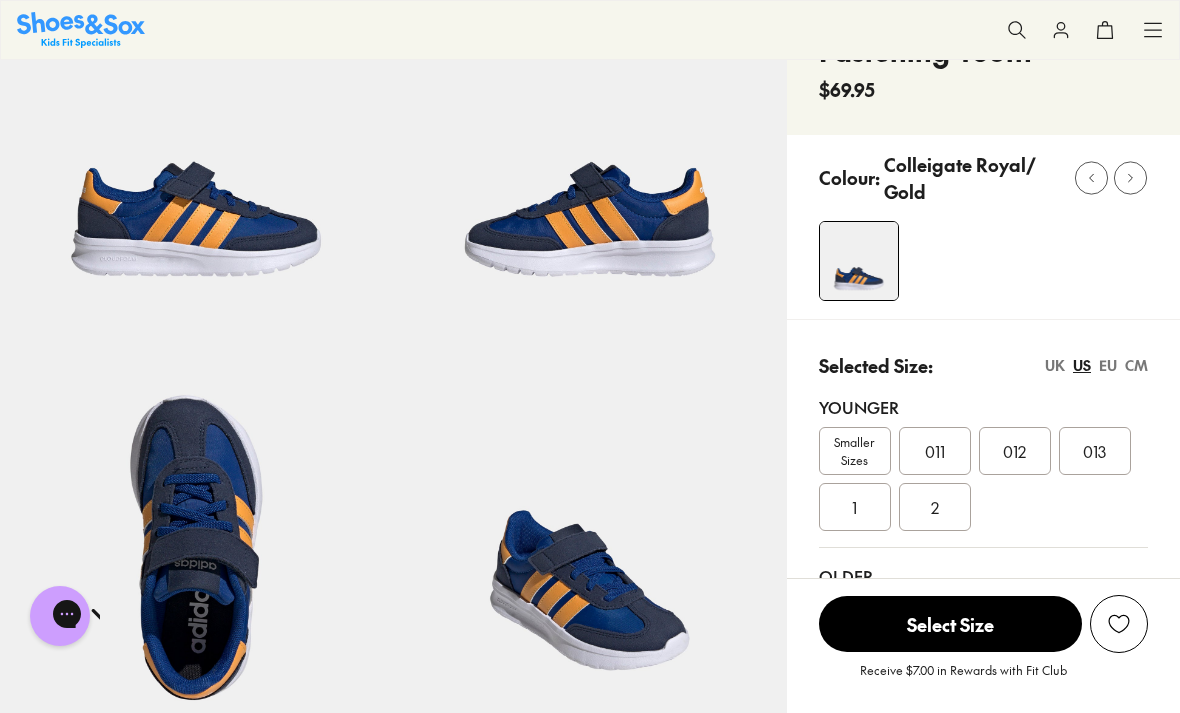 click on "1" at bounding box center (854, 507) 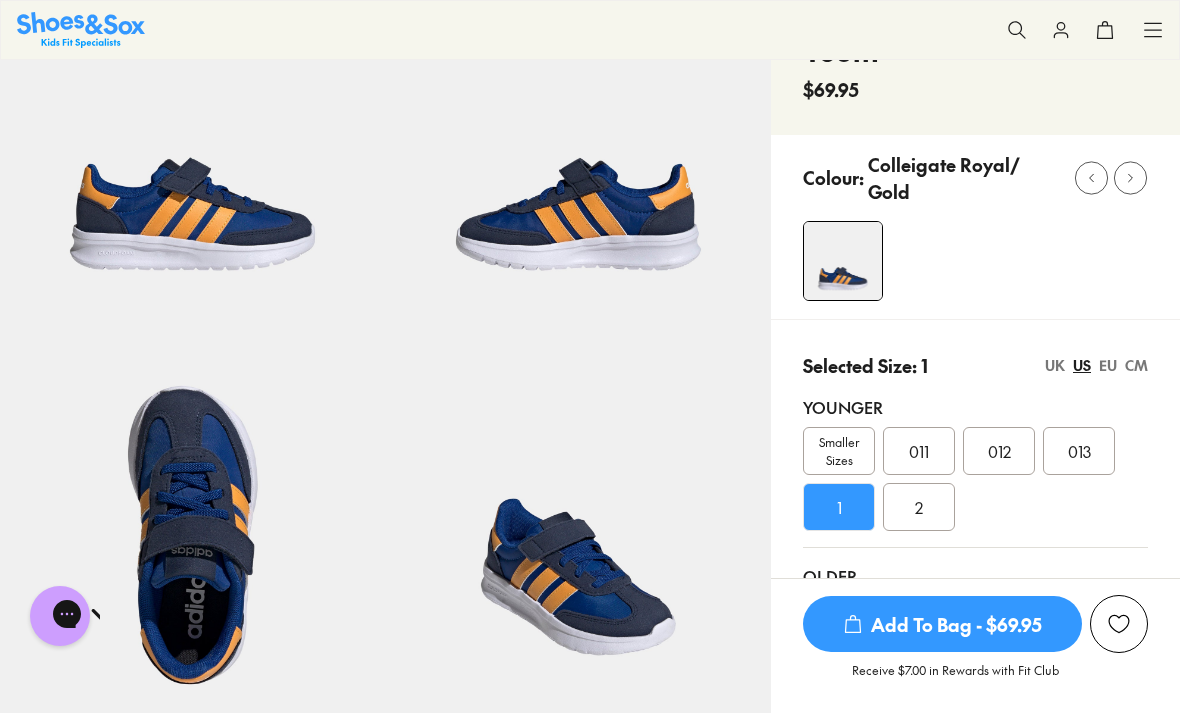 click on "Add To Bag - $69.95" at bounding box center (942, 624) 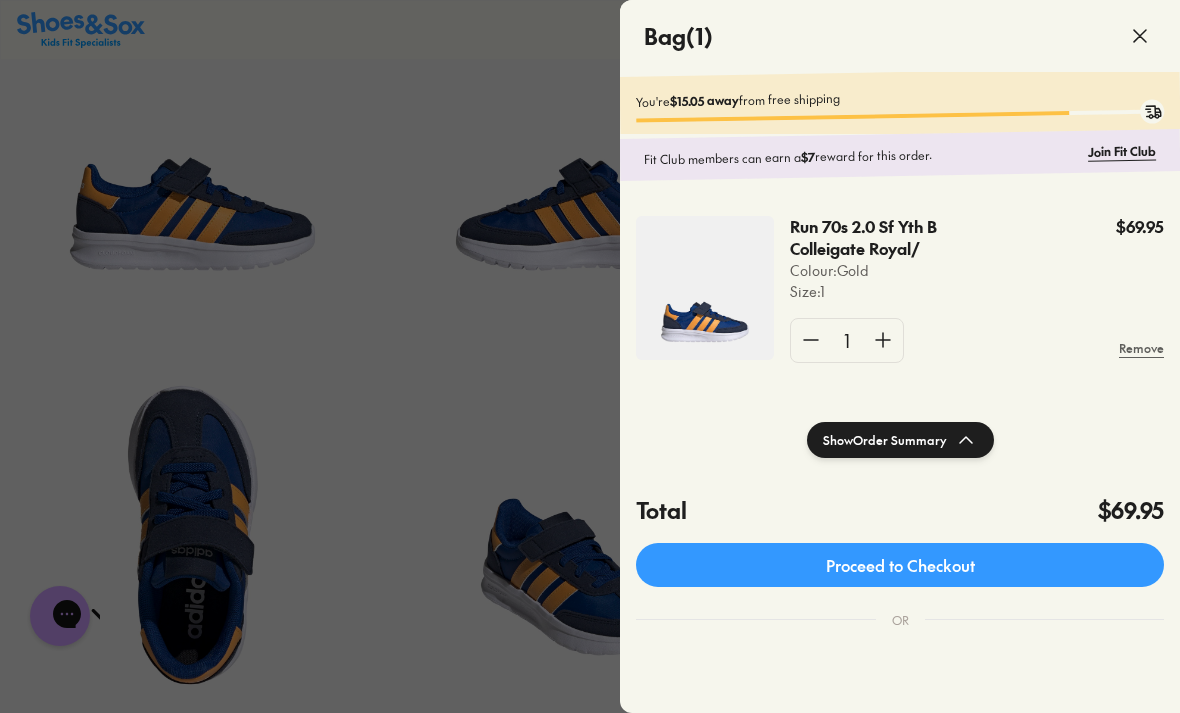 scroll, scrollTop: 0, scrollLeft: 0, axis: both 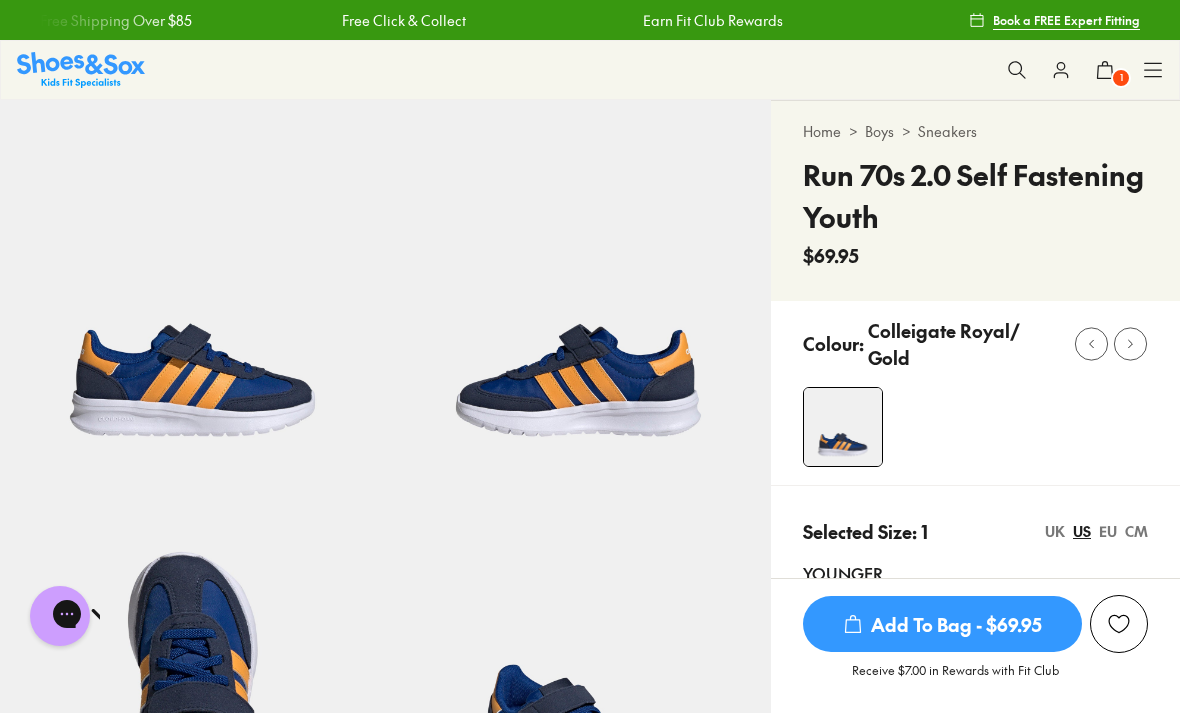 click 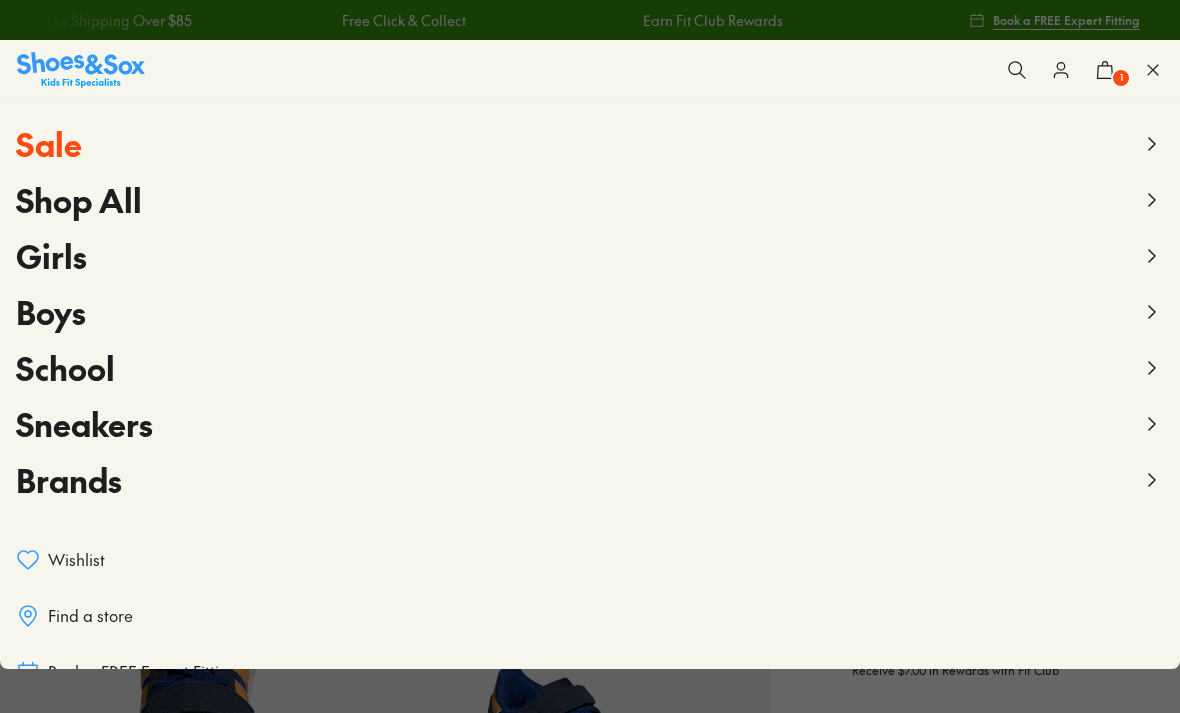 click 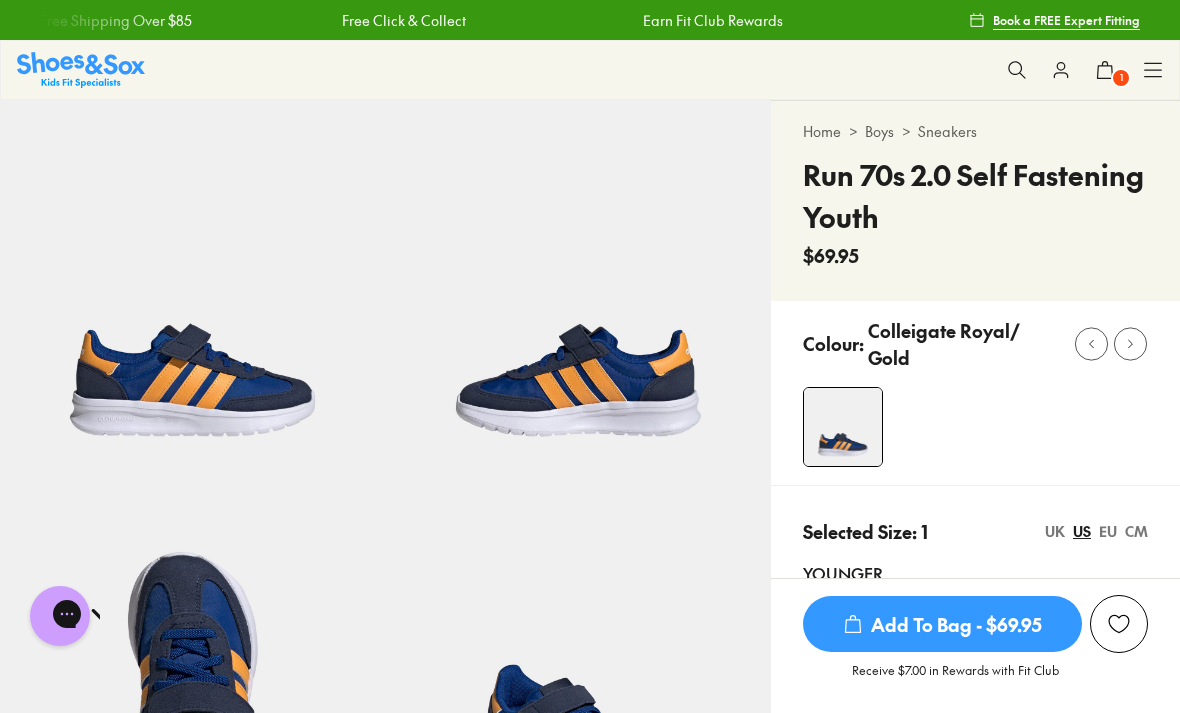 click 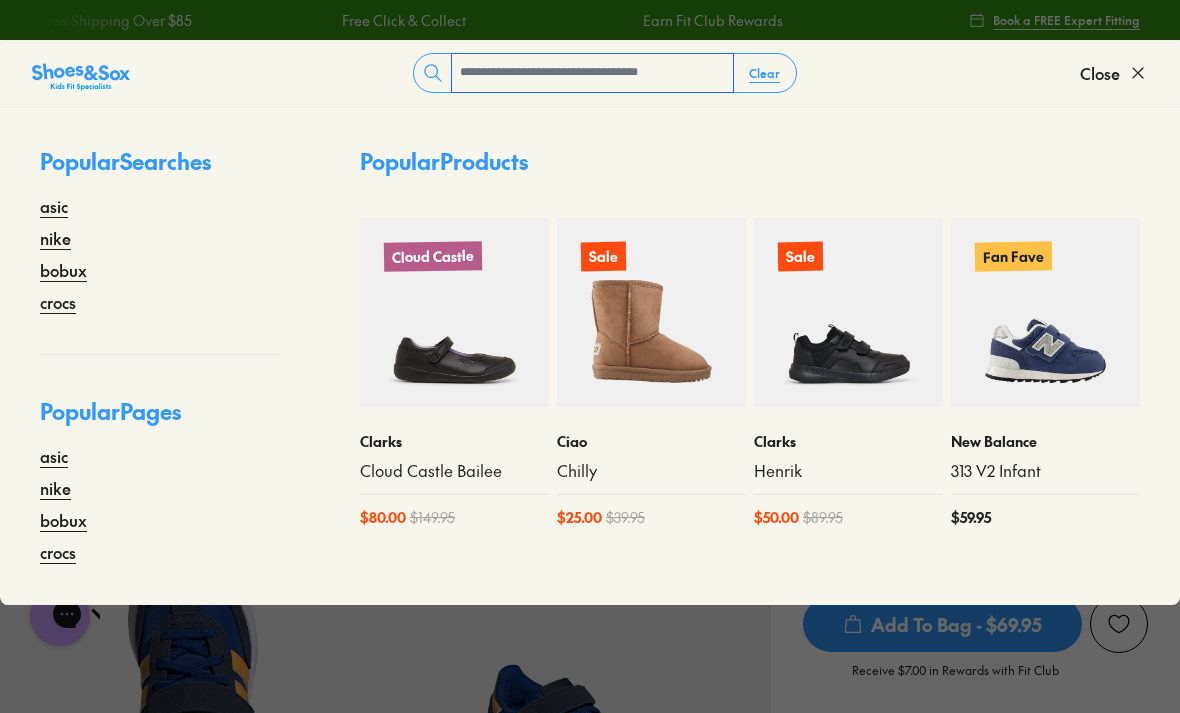click at bounding box center (592, 73) 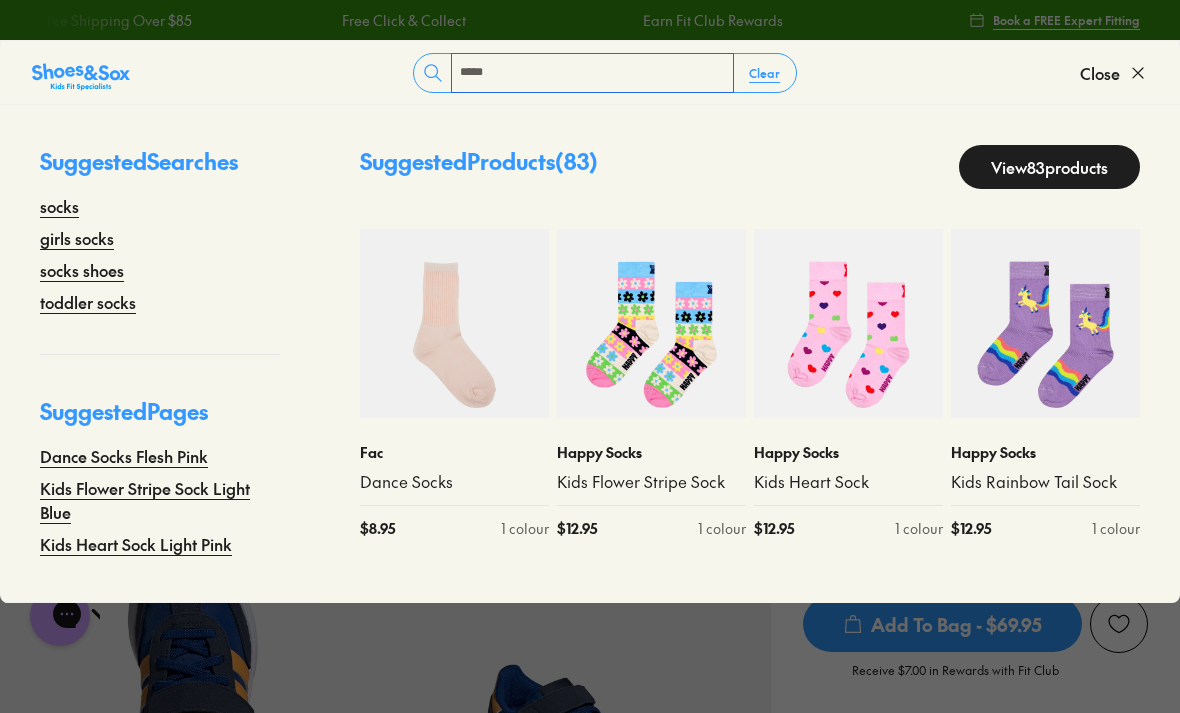 type on "*****" 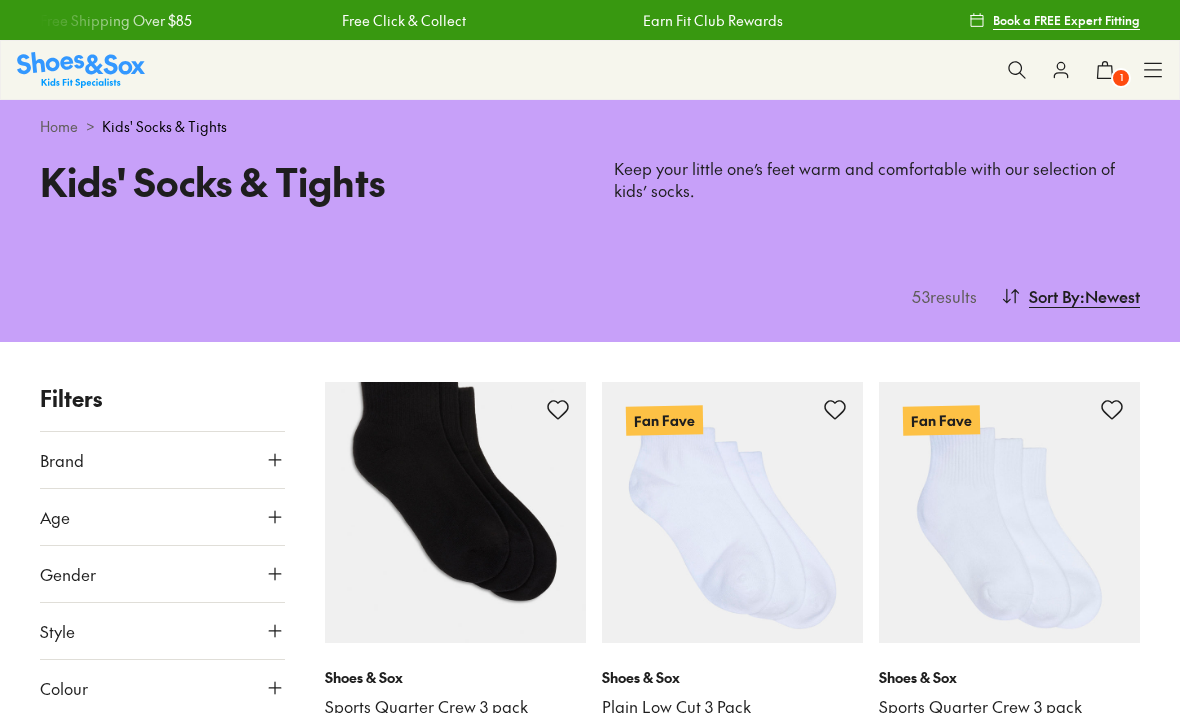 scroll, scrollTop: 0, scrollLeft: 0, axis: both 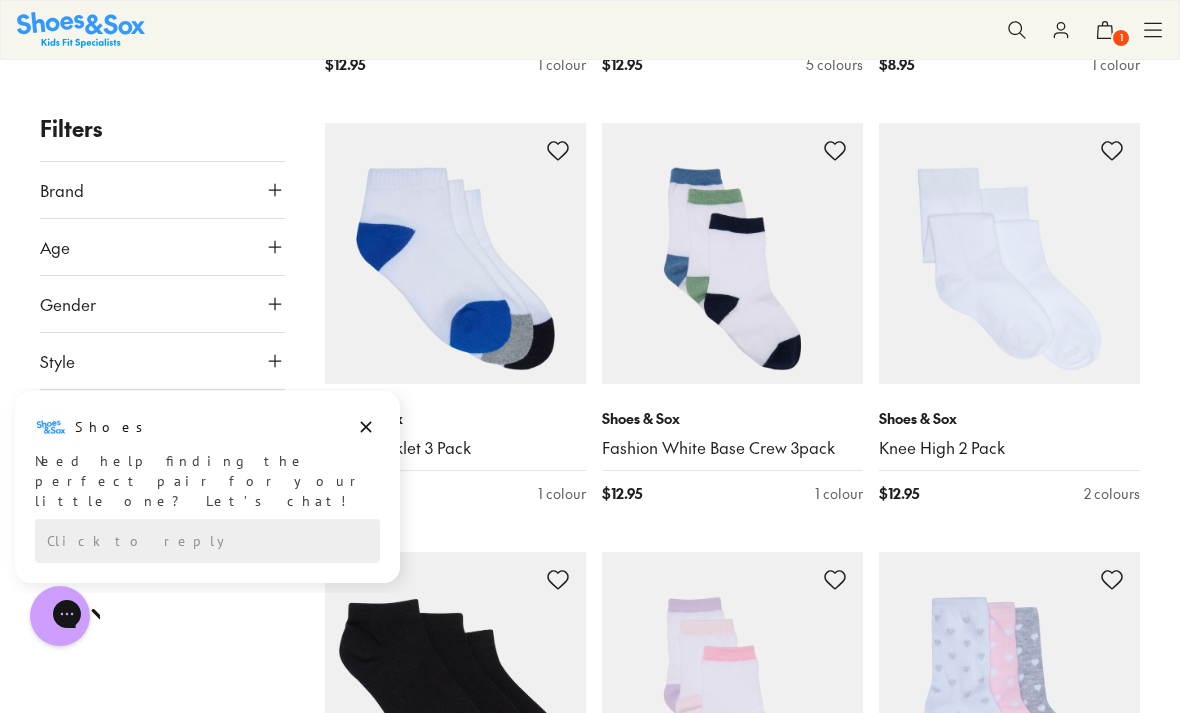 click 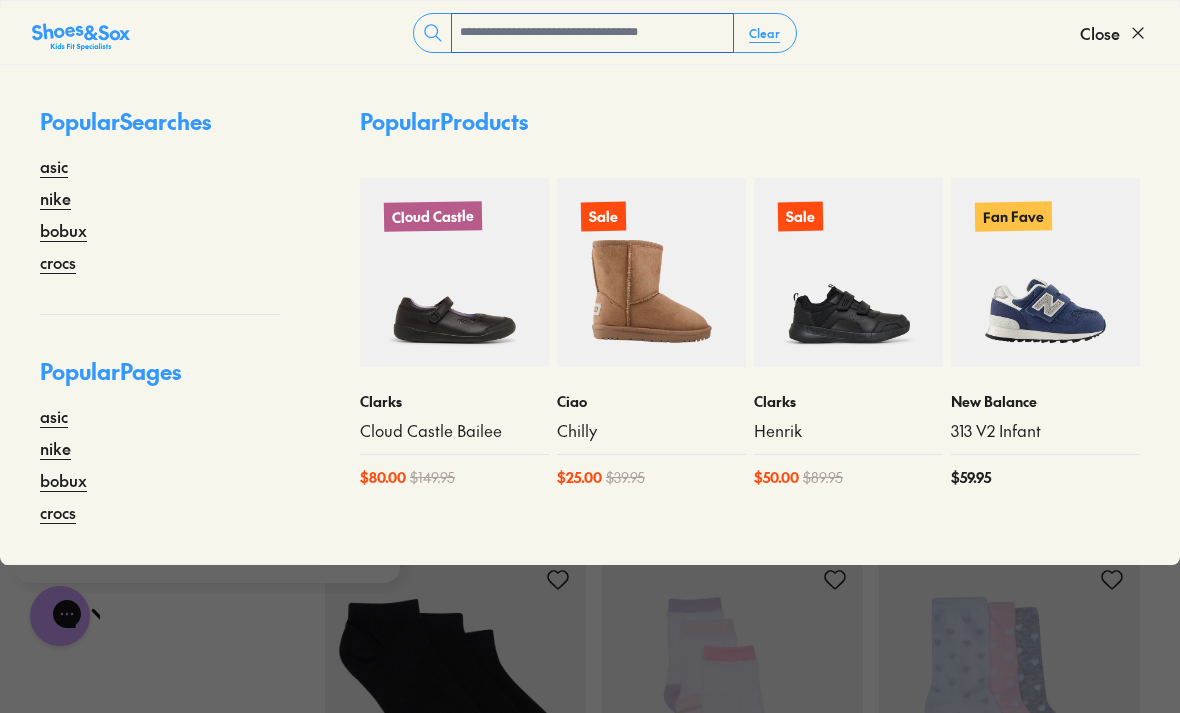 click at bounding box center [592, 33] 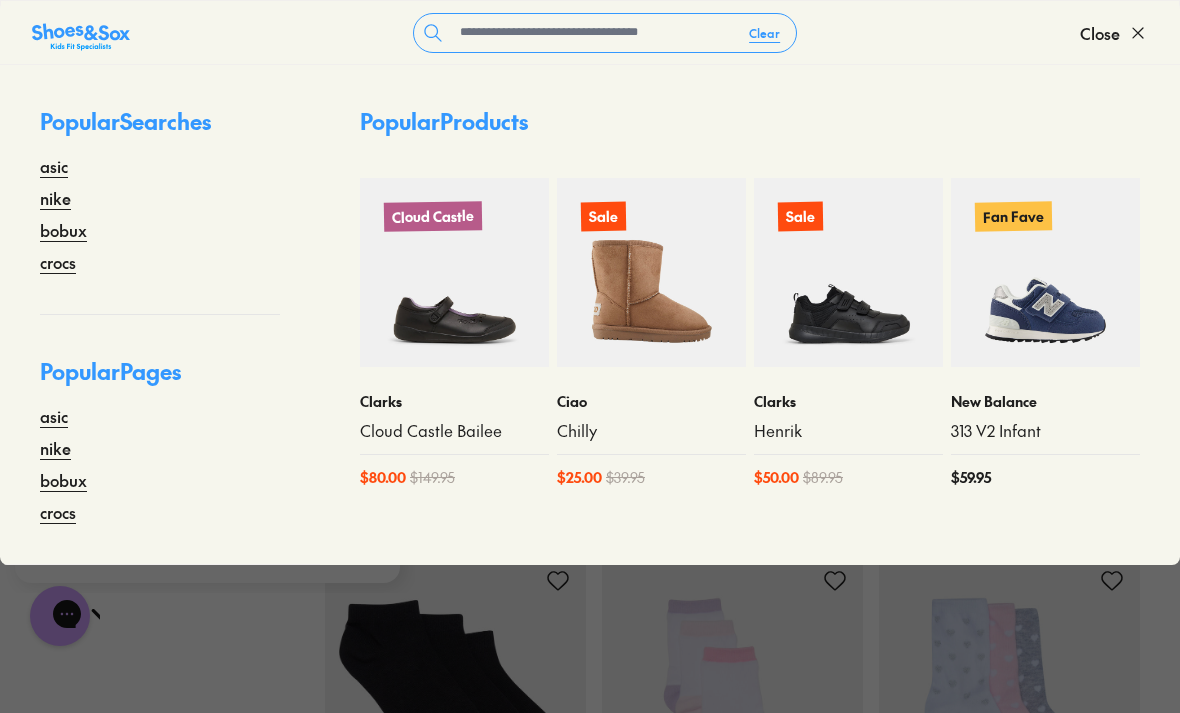 click on "Close" at bounding box center (1114, 33) 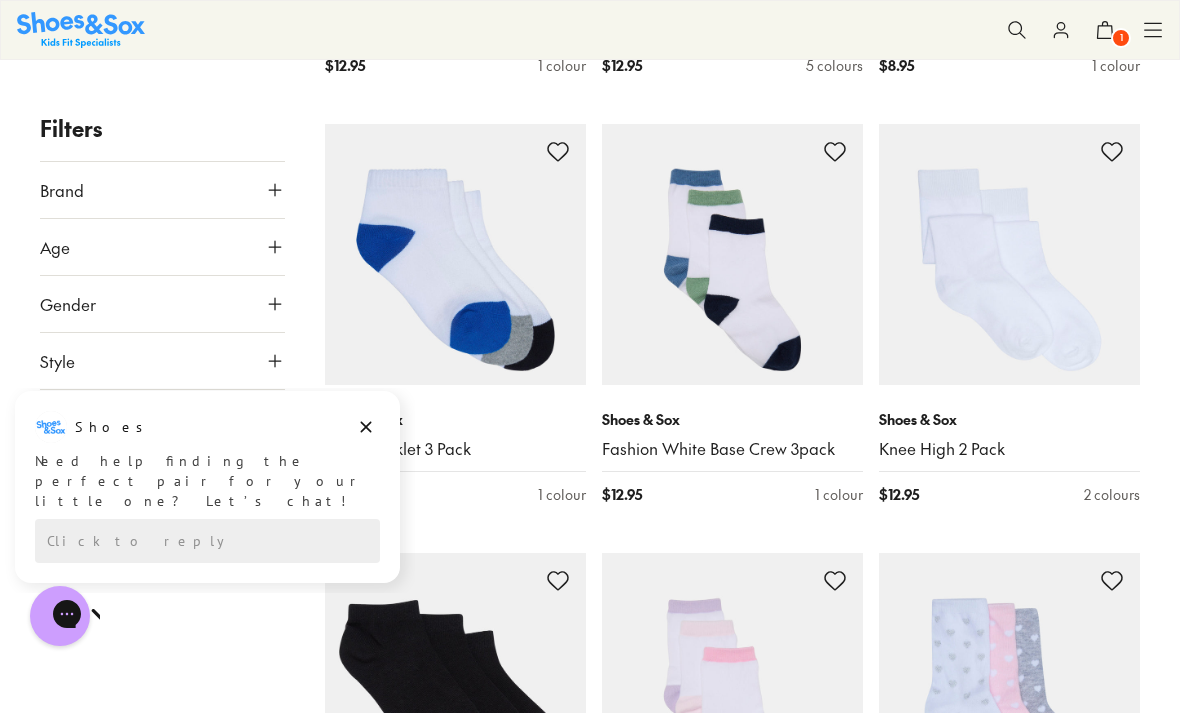 scroll, scrollTop: 2839, scrollLeft: 0, axis: vertical 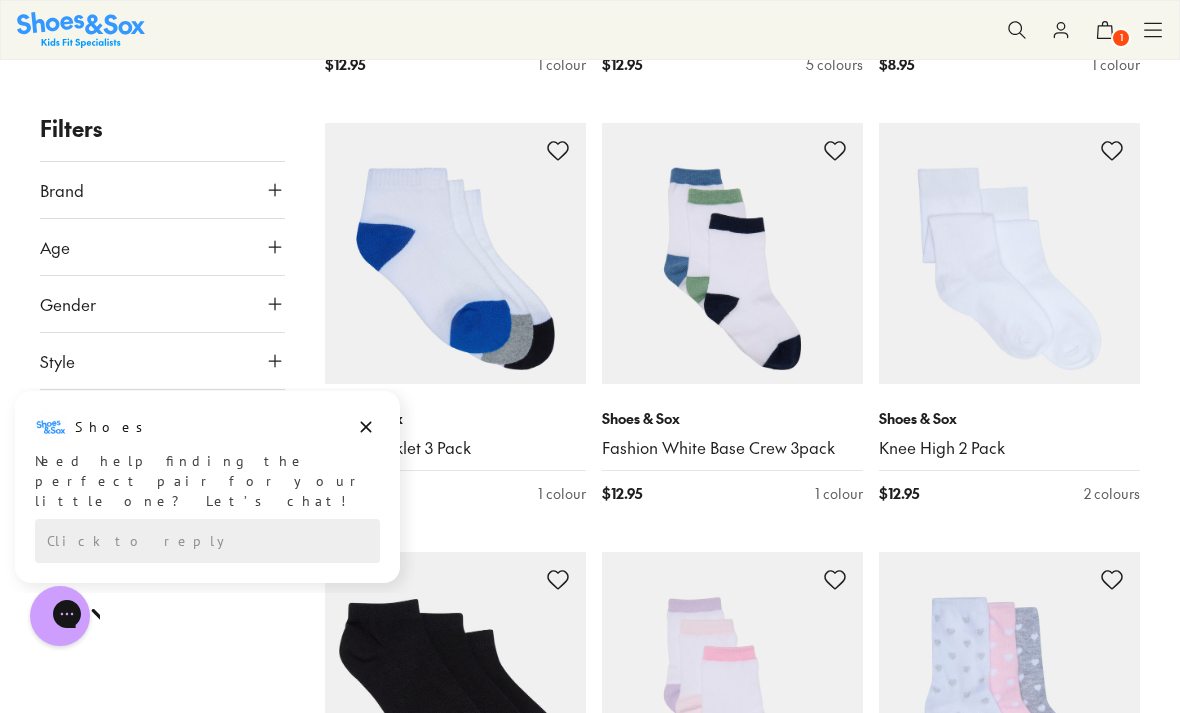 click on "Sale
Sale
Shop All
Mega School Sale
Up to 40% off Sale
25% Off Waterbottles
$5 Toys
Shop All Sale
Girls
Girls
Shop All
Sneakers
School" at bounding box center (1153, 30) 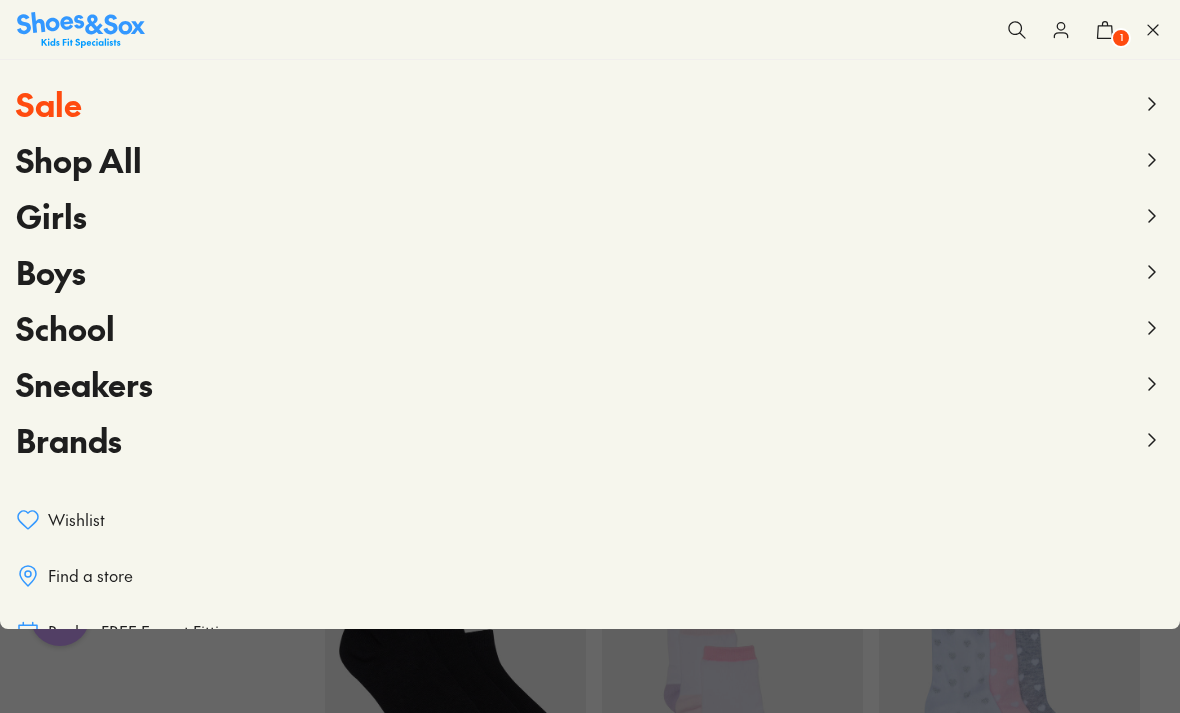 click on "Boys" at bounding box center (51, 271) 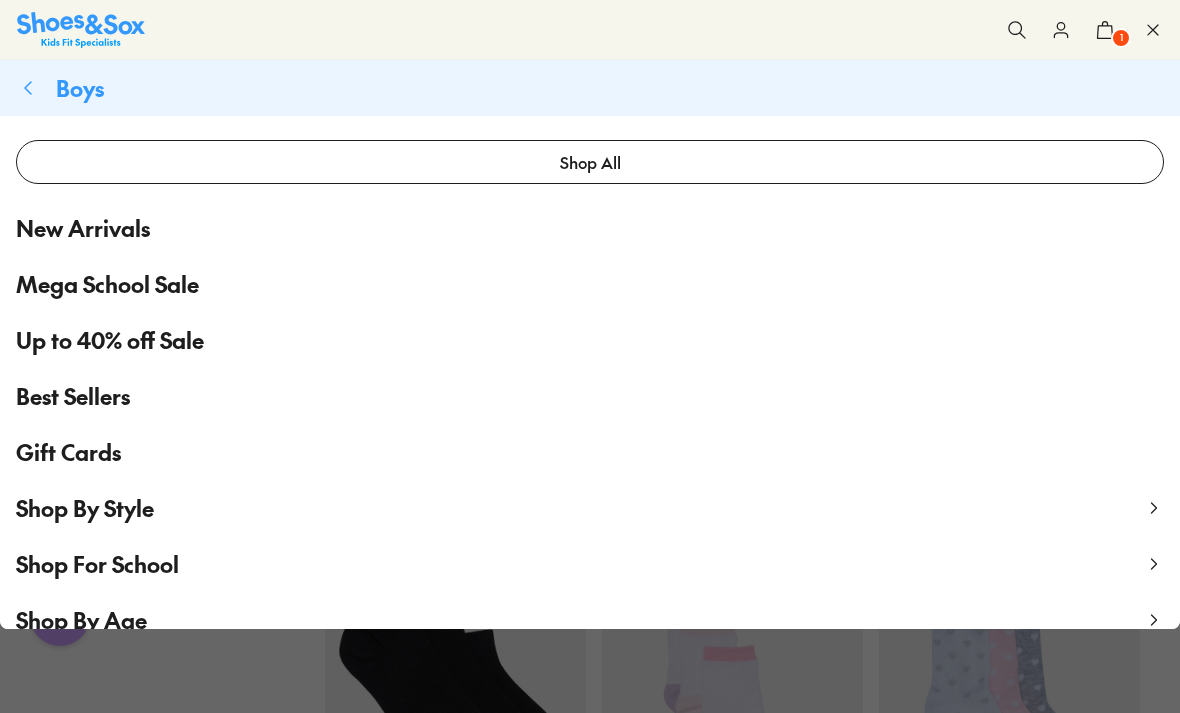 click on "Shop All" at bounding box center [590, 162] 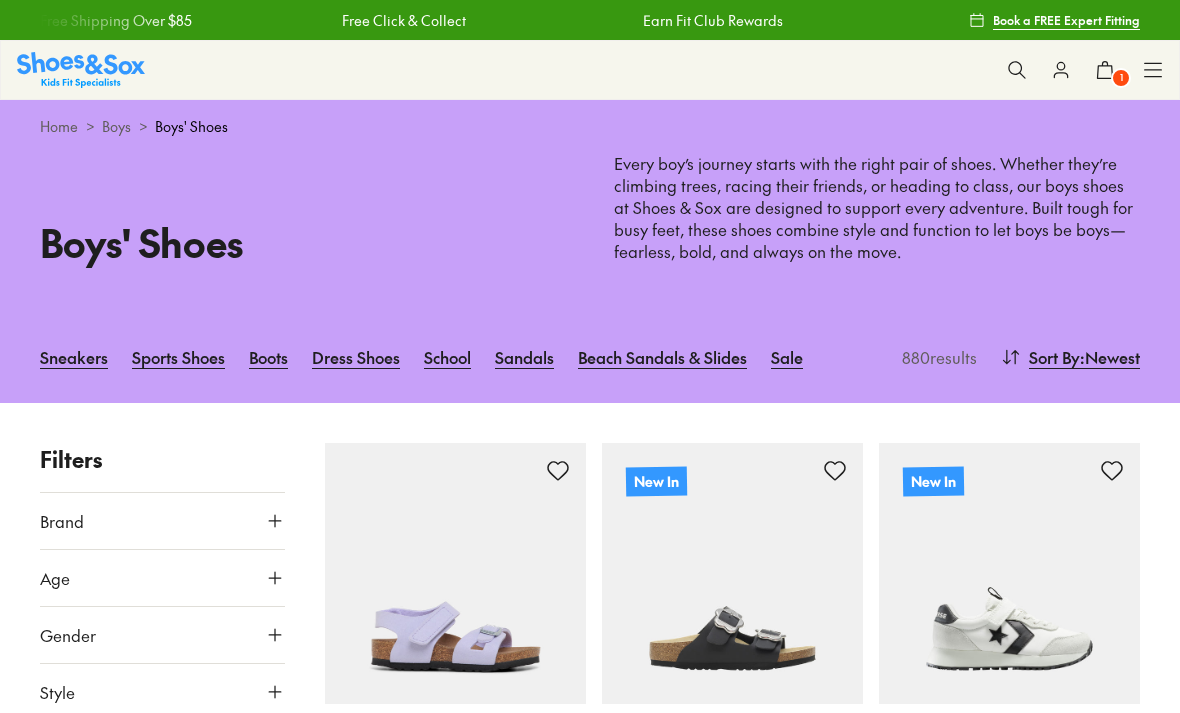 scroll, scrollTop: 0, scrollLeft: 0, axis: both 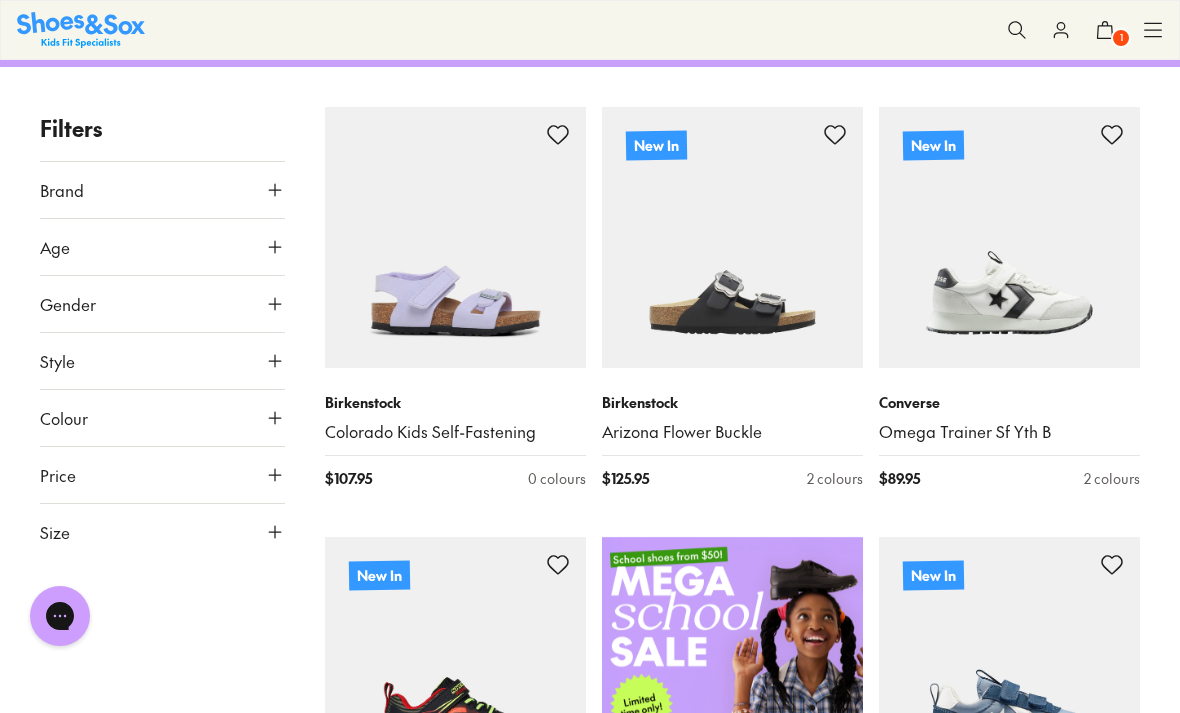 click 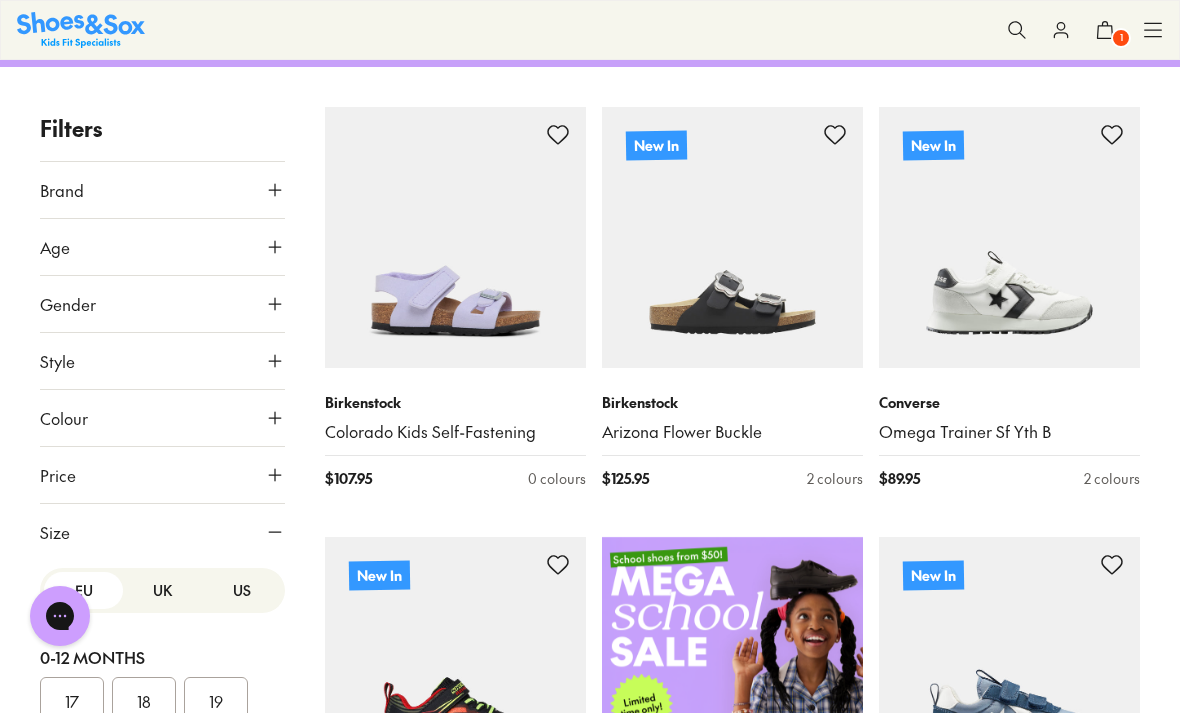 click on "US" at bounding box center [241, 590] 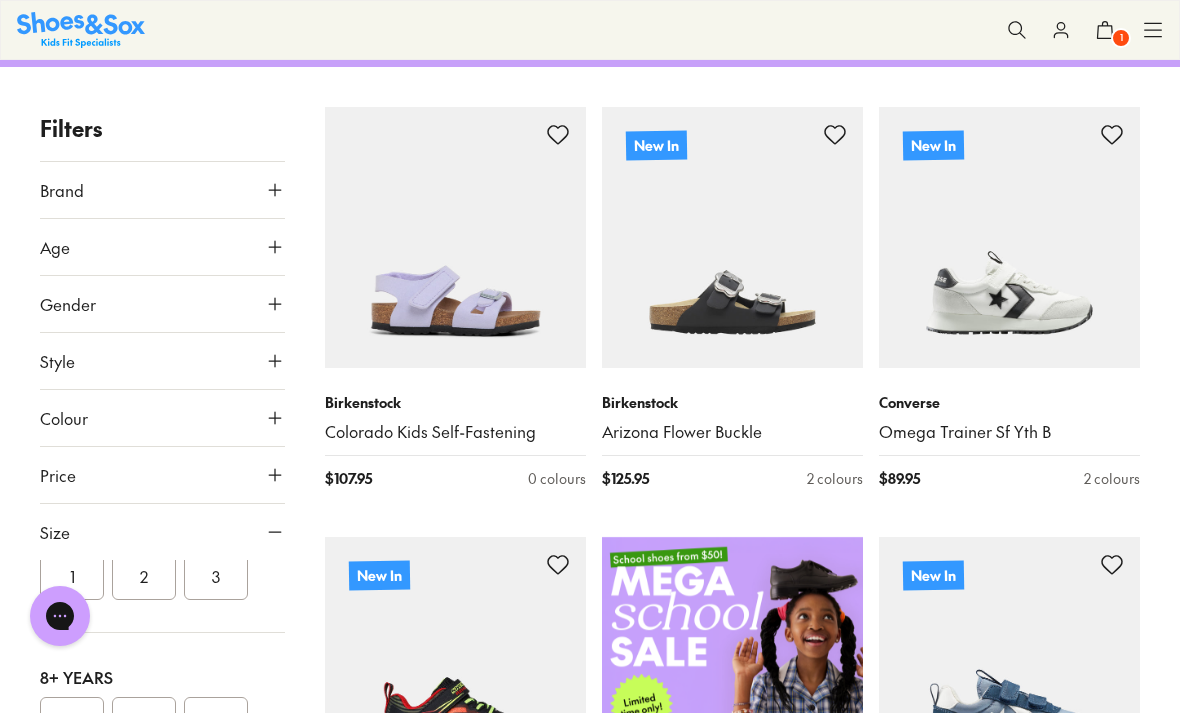 scroll, scrollTop: 569, scrollLeft: 0, axis: vertical 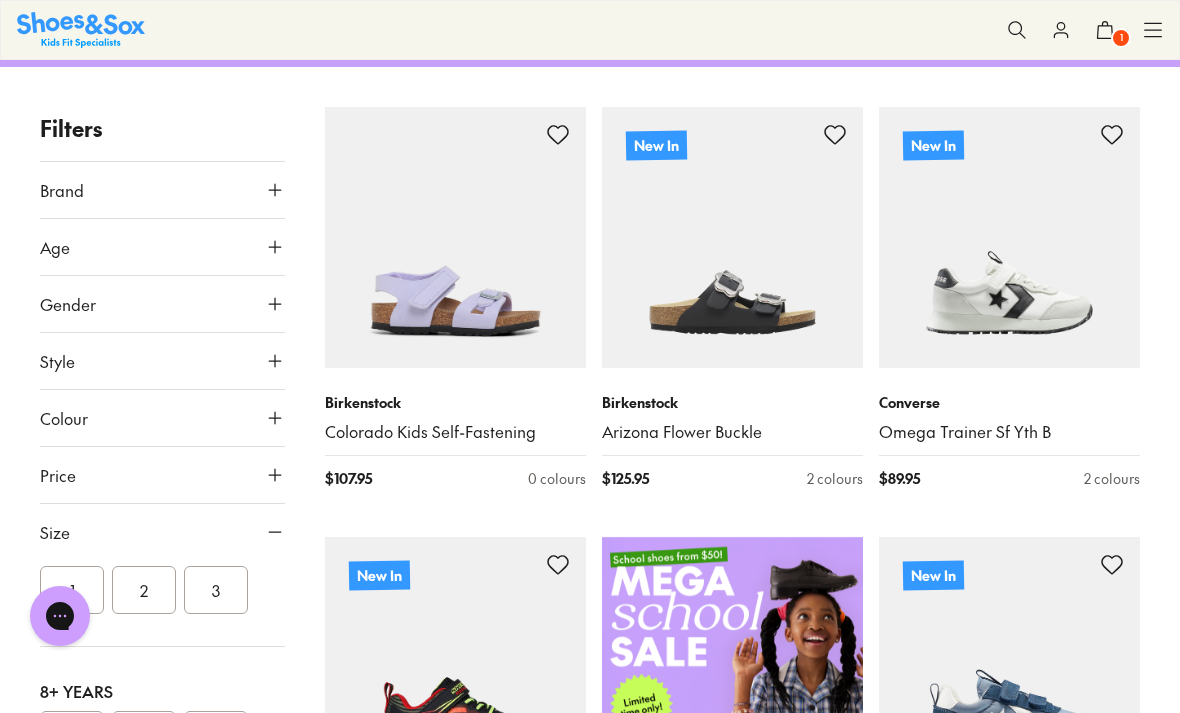 click on "2" at bounding box center (144, 590) 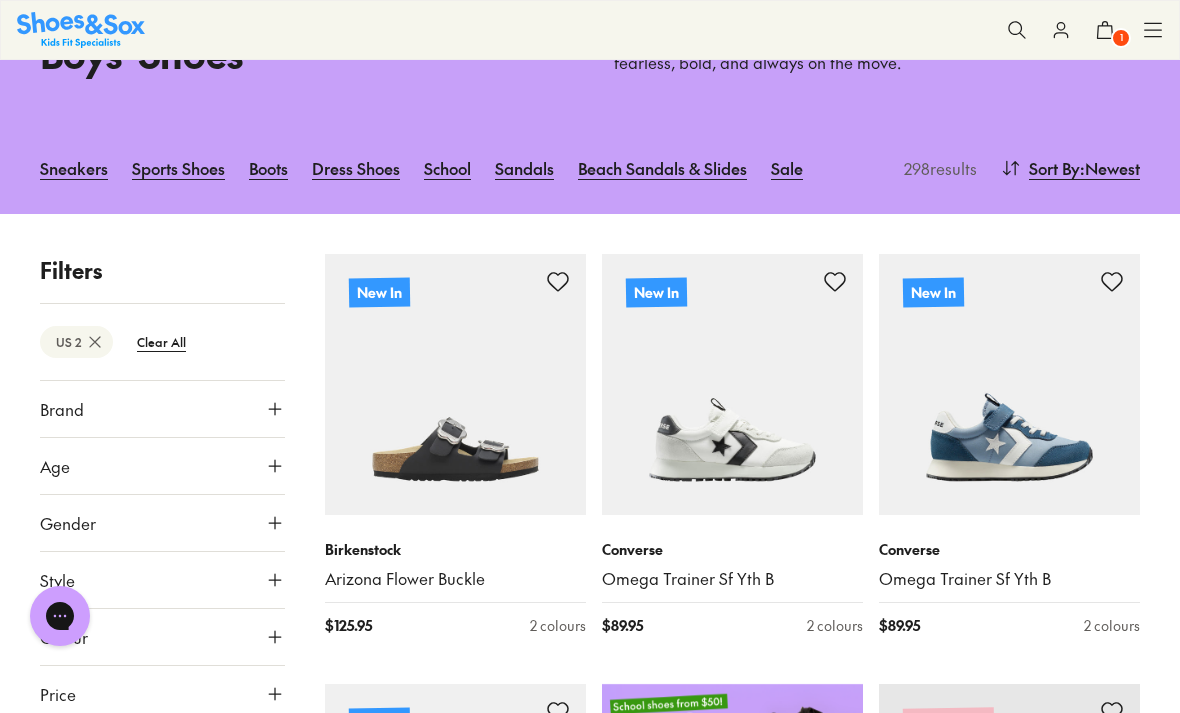 click on "Brand" at bounding box center (162, 409) 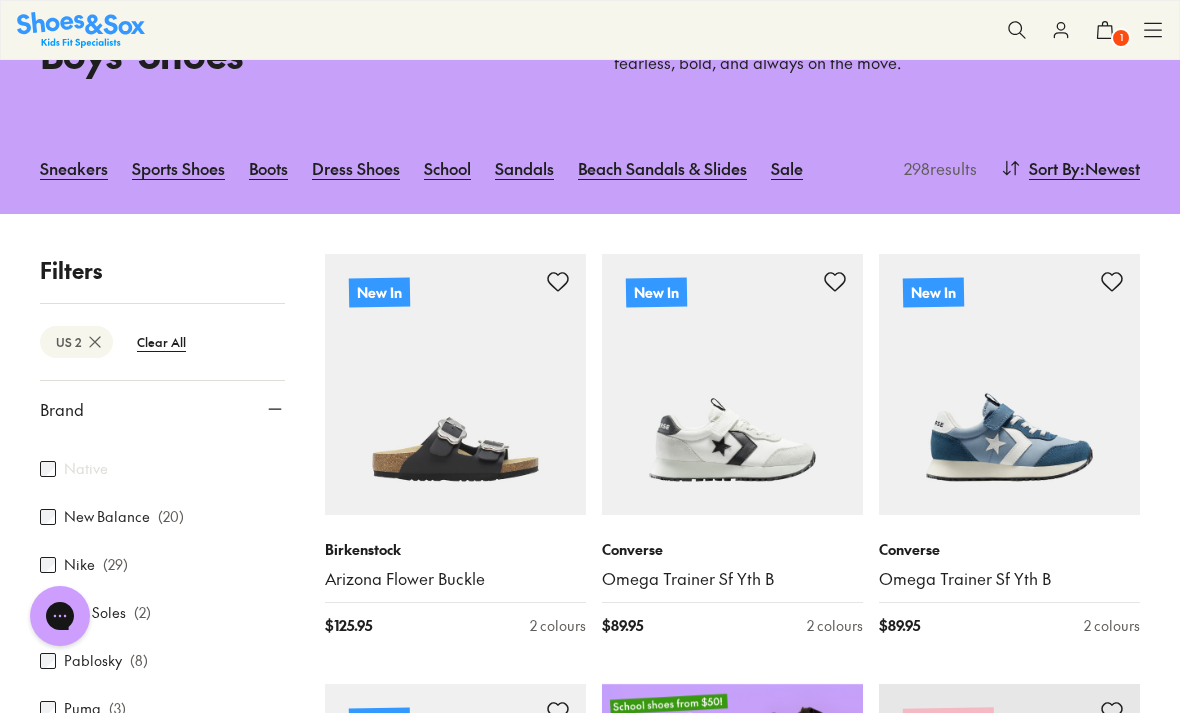 scroll, scrollTop: 662, scrollLeft: 0, axis: vertical 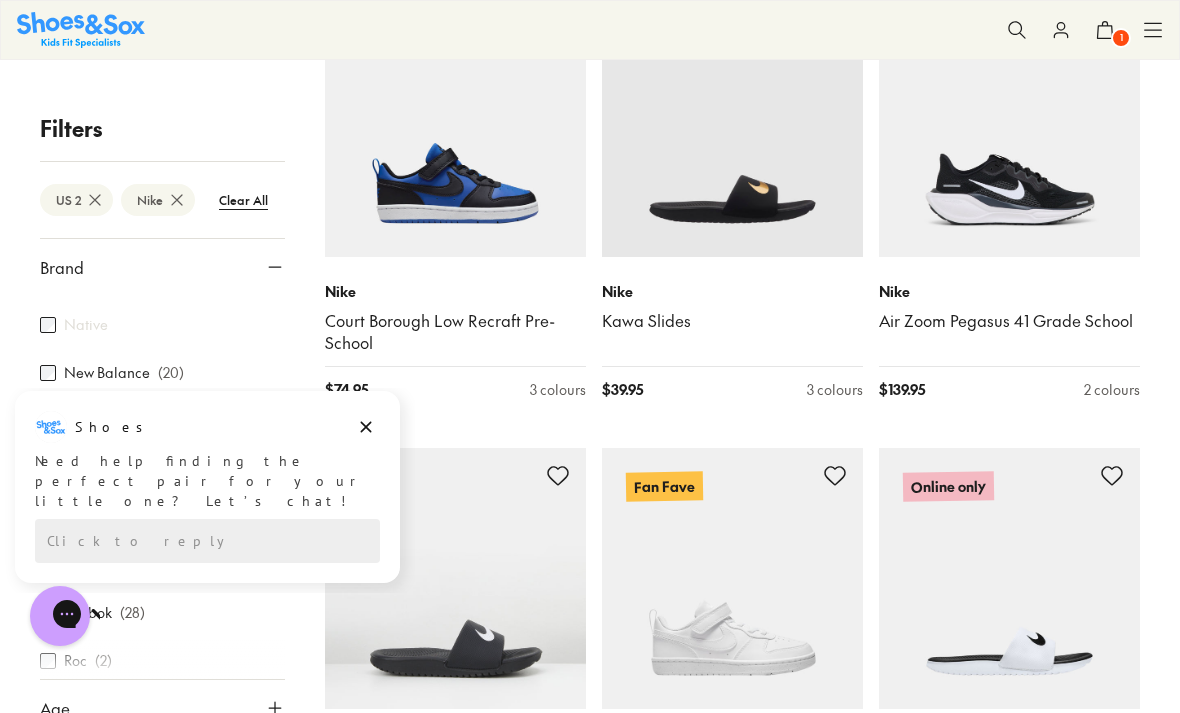 click 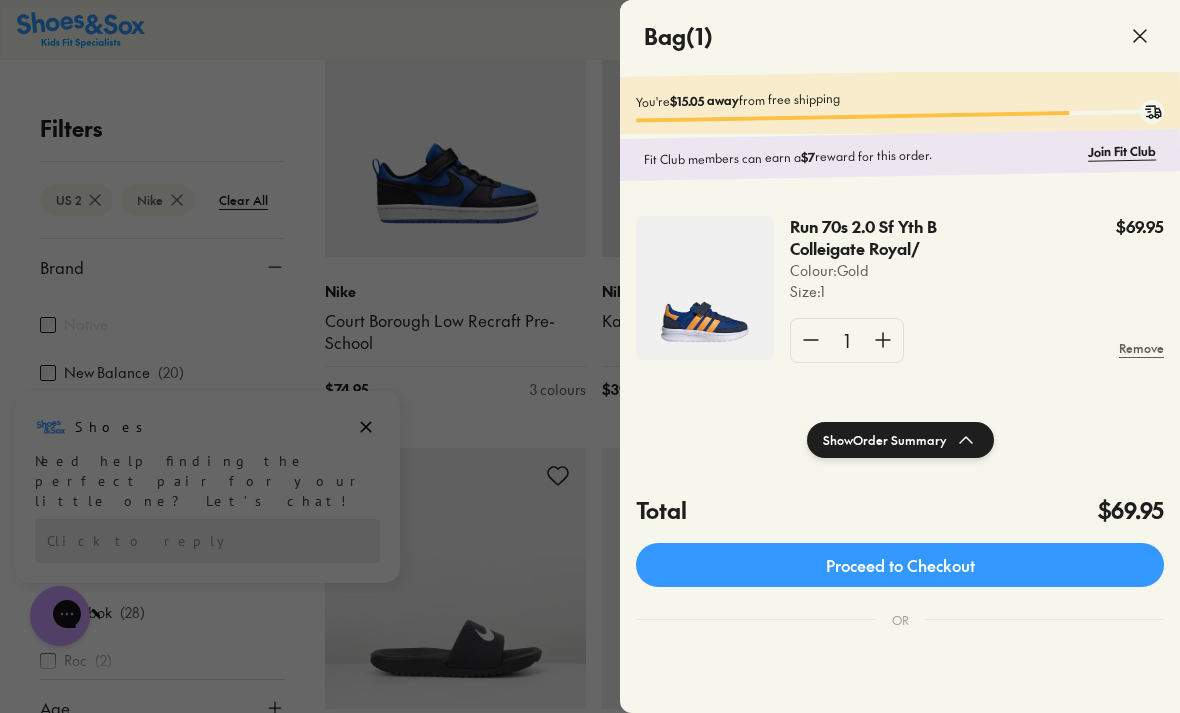 click on "Proceed to Checkout" 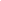 scroll, scrollTop: 0, scrollLeft: 0, axis: both 